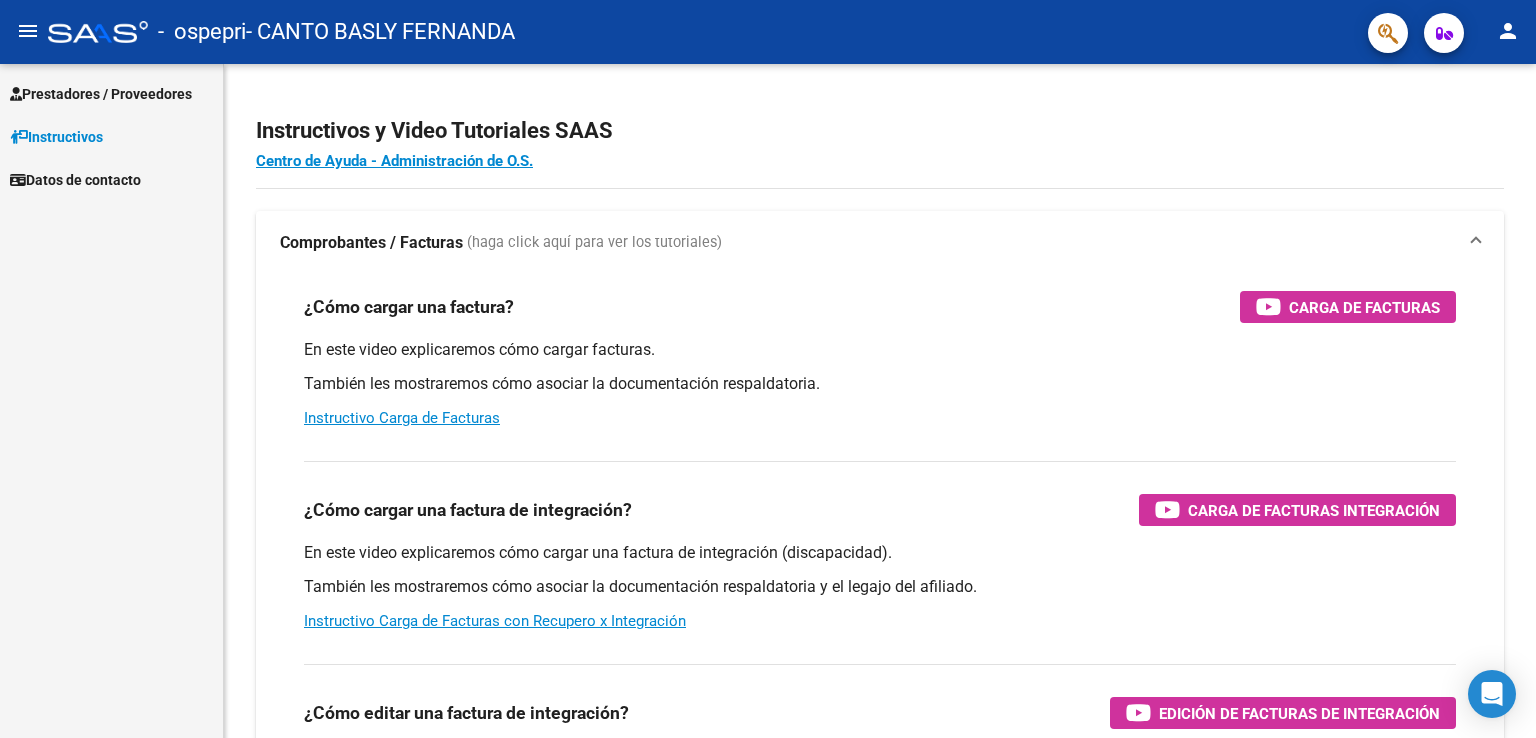 scroll, scrollTop: 0, scrollLeft: 0, axis: both 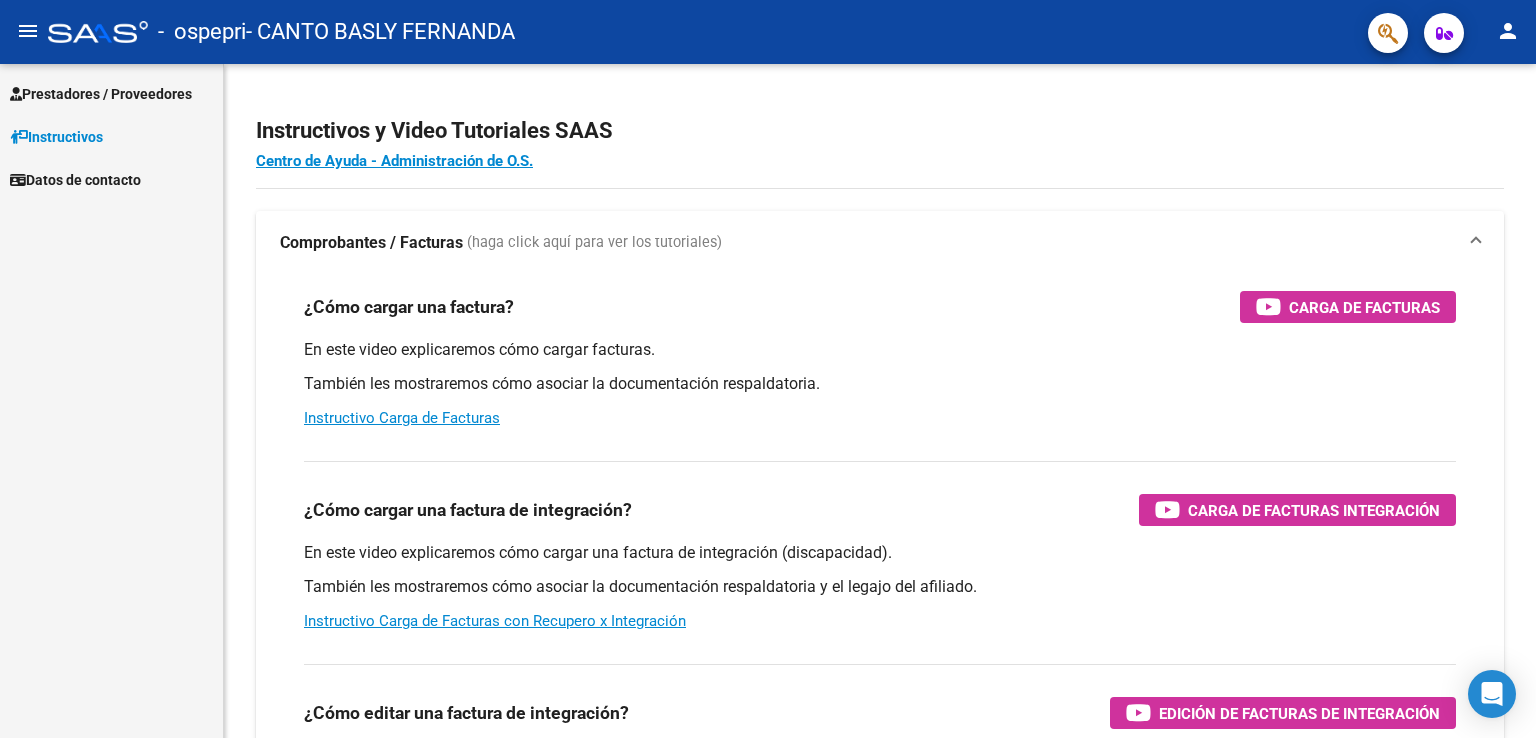 click on "Prestadores / Proveedores" at bounding box center [111, 93] 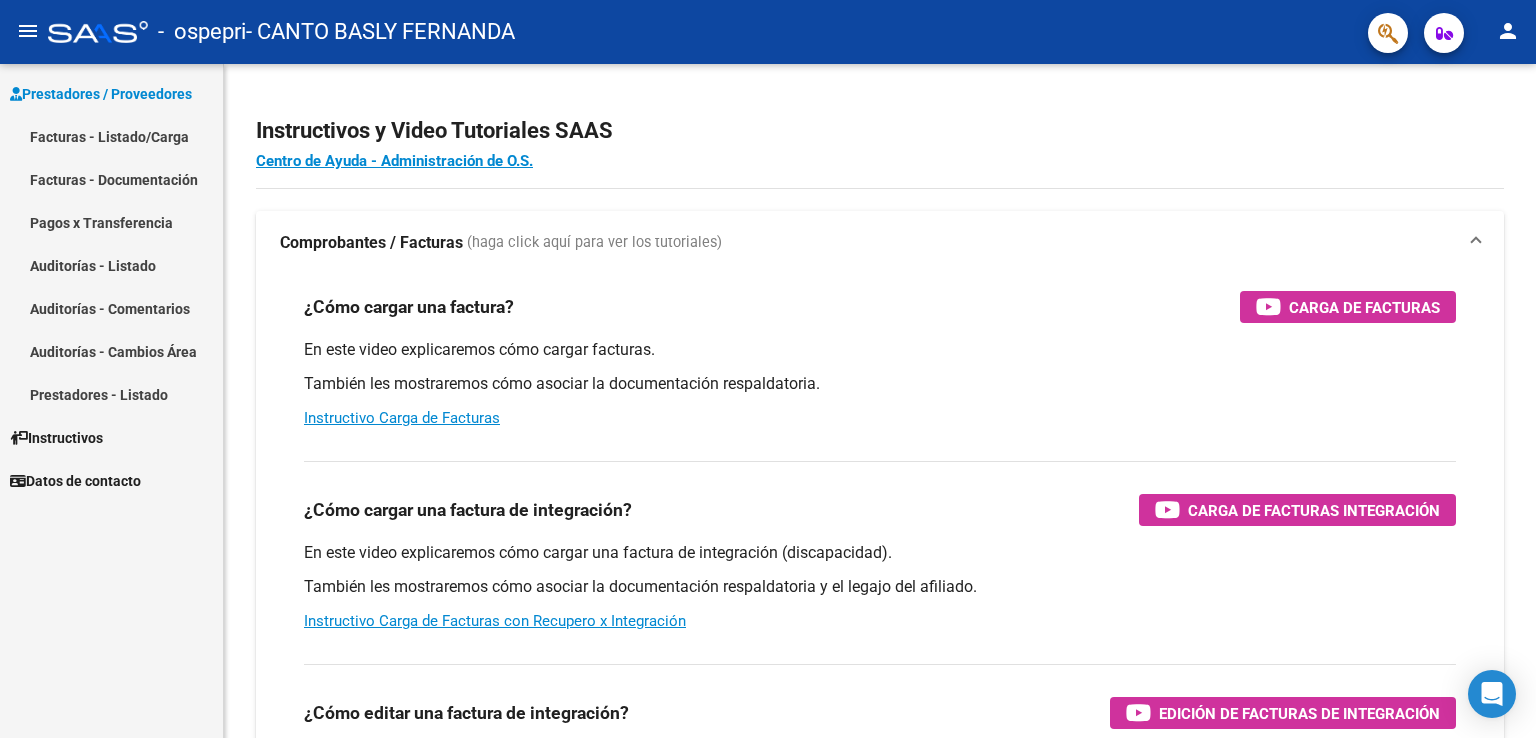 click on "Facturas - Listado/Carga" at bounding box center (111, 136) 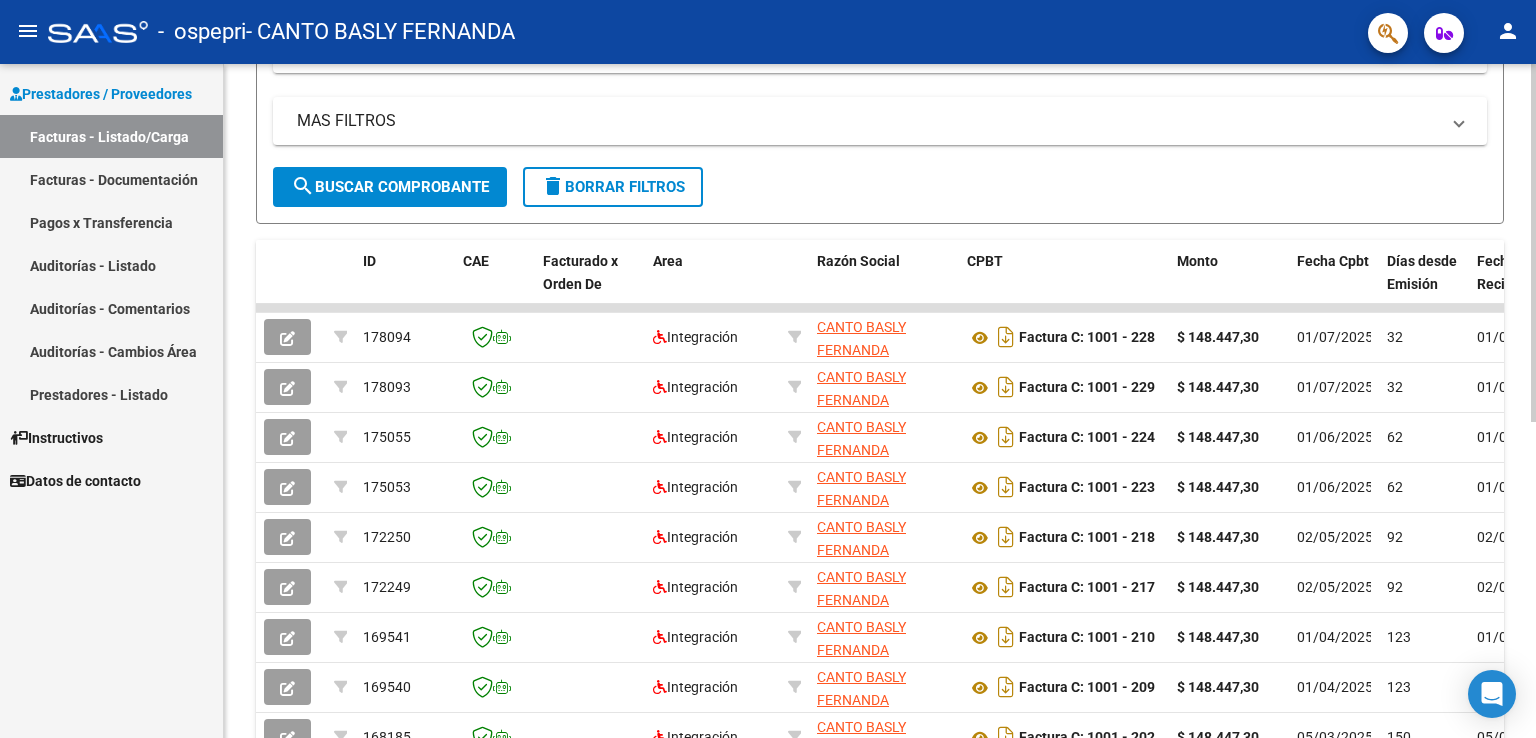 click 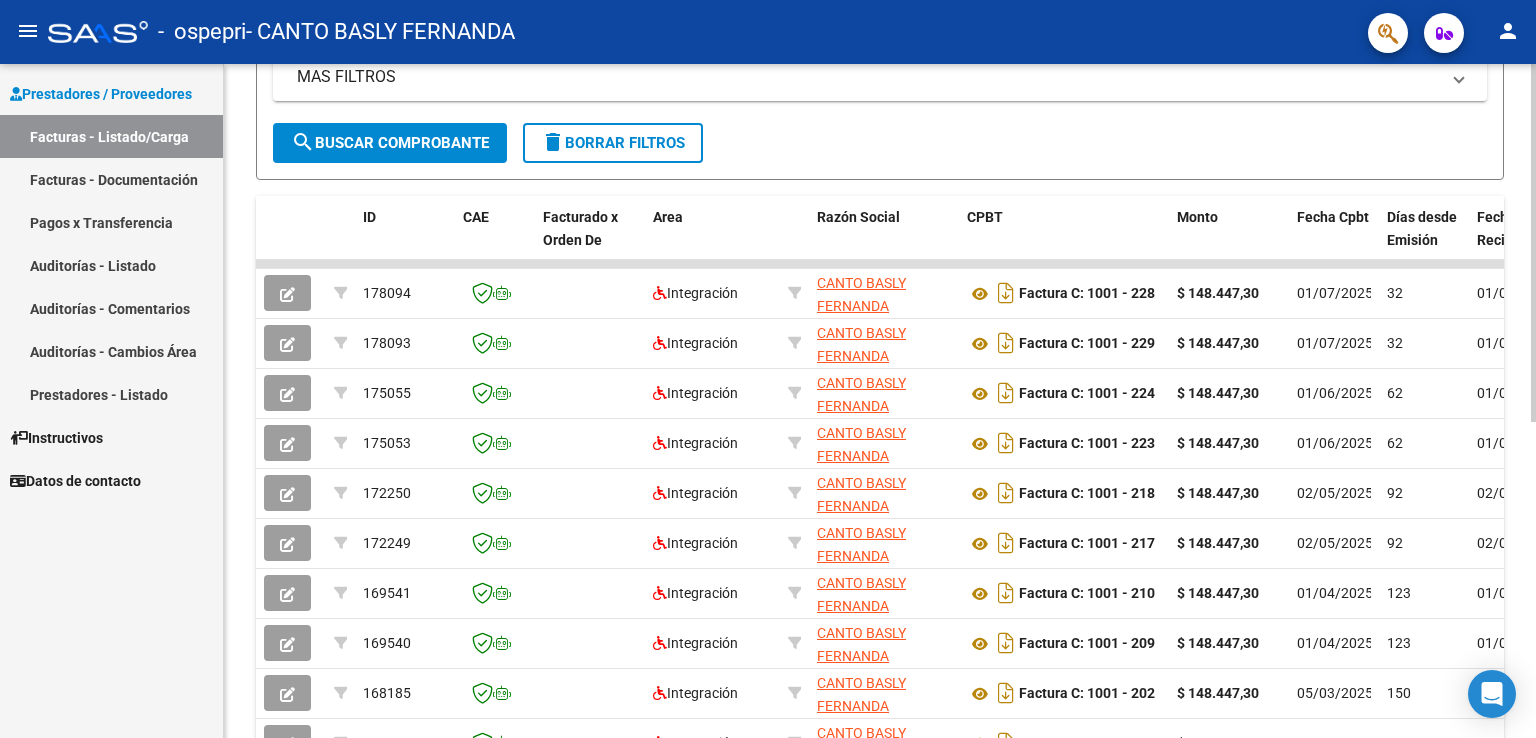 scroll, scrollTop: 436, scrollLeft: 0, axis: vertical 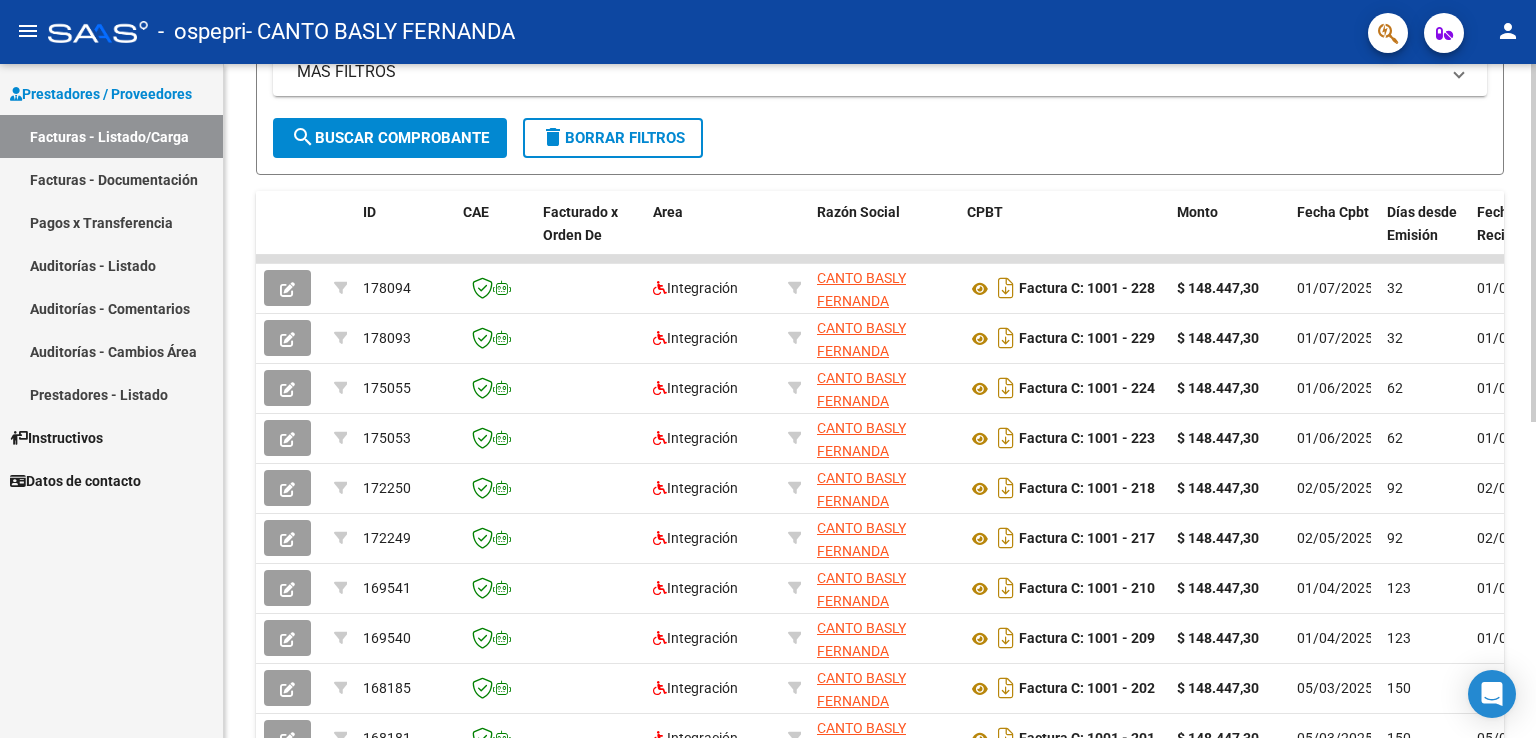 click 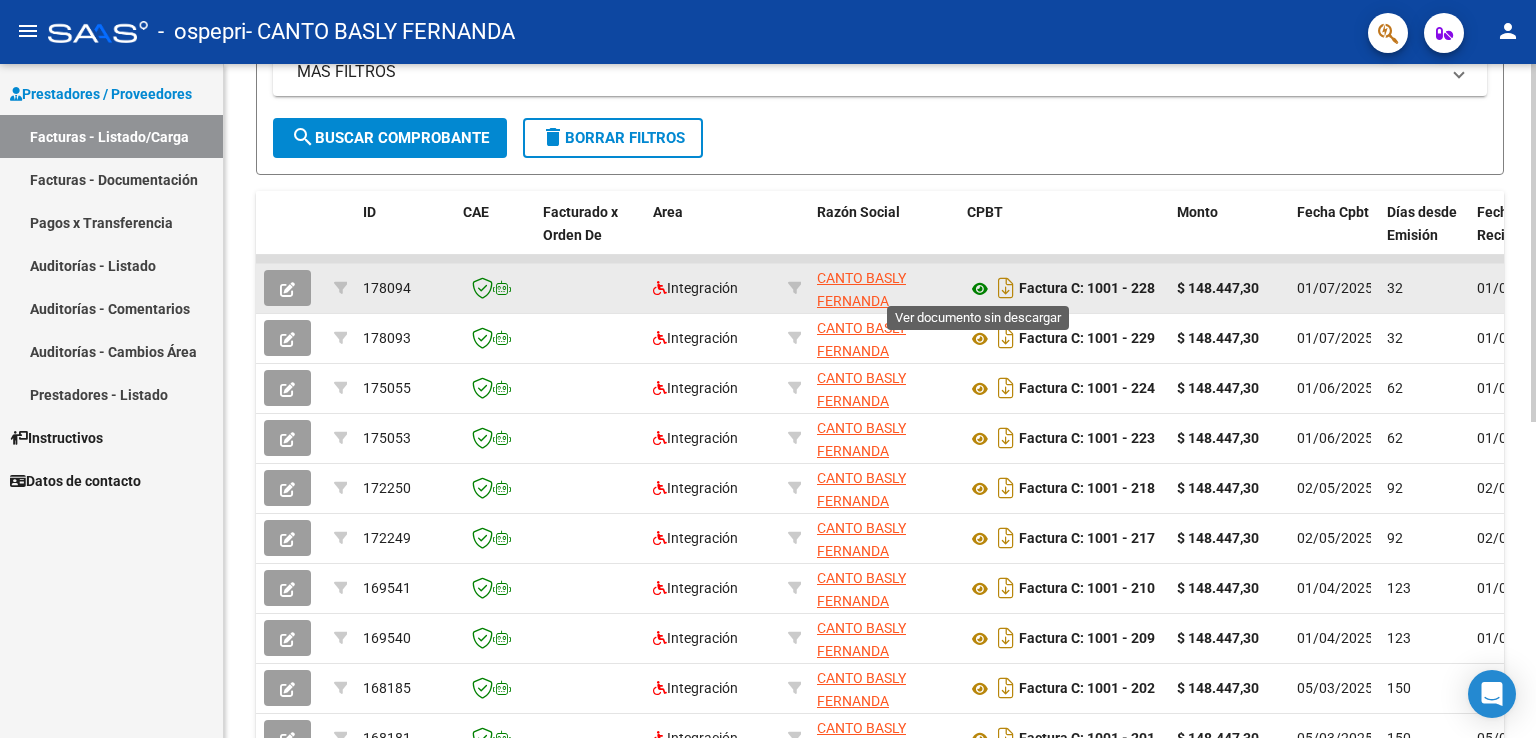 click 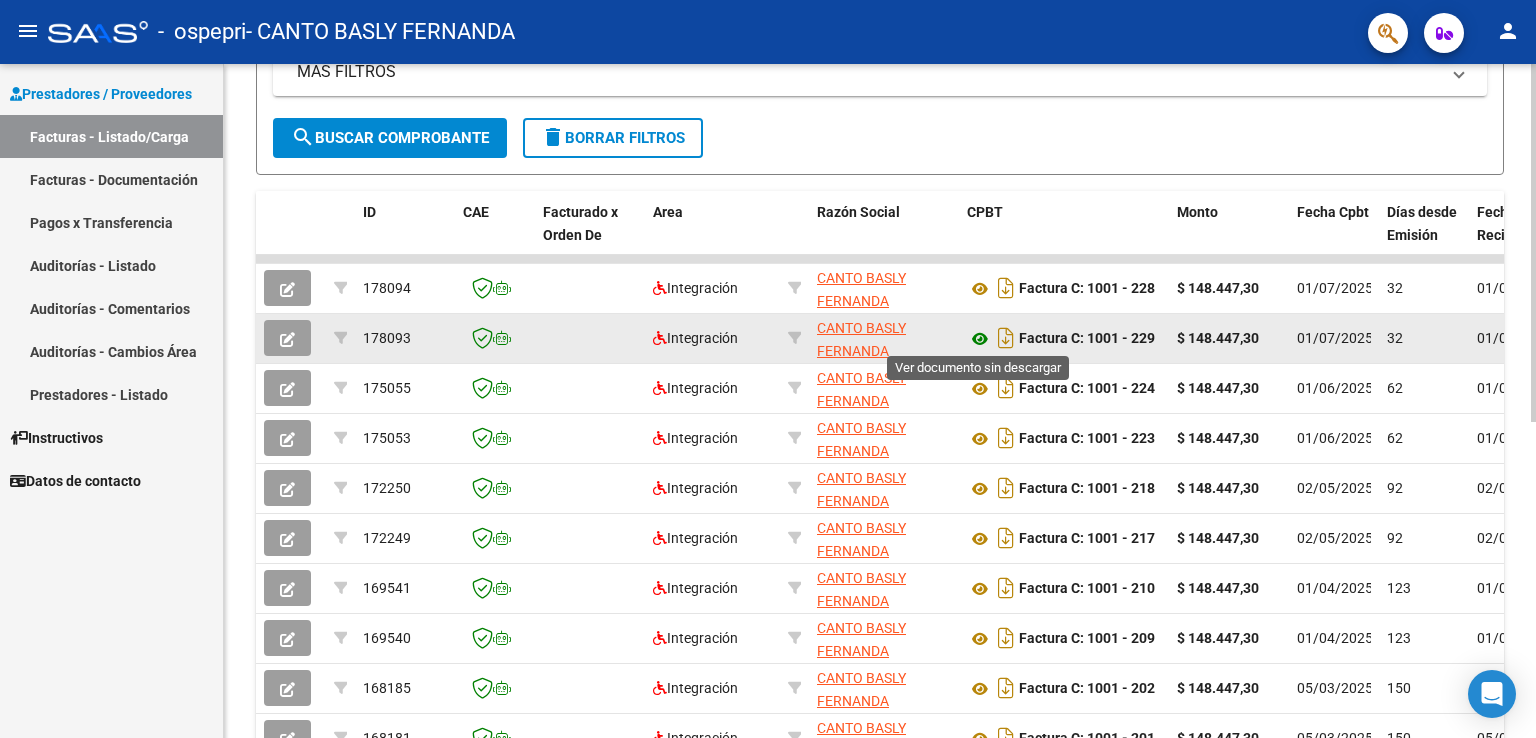 click 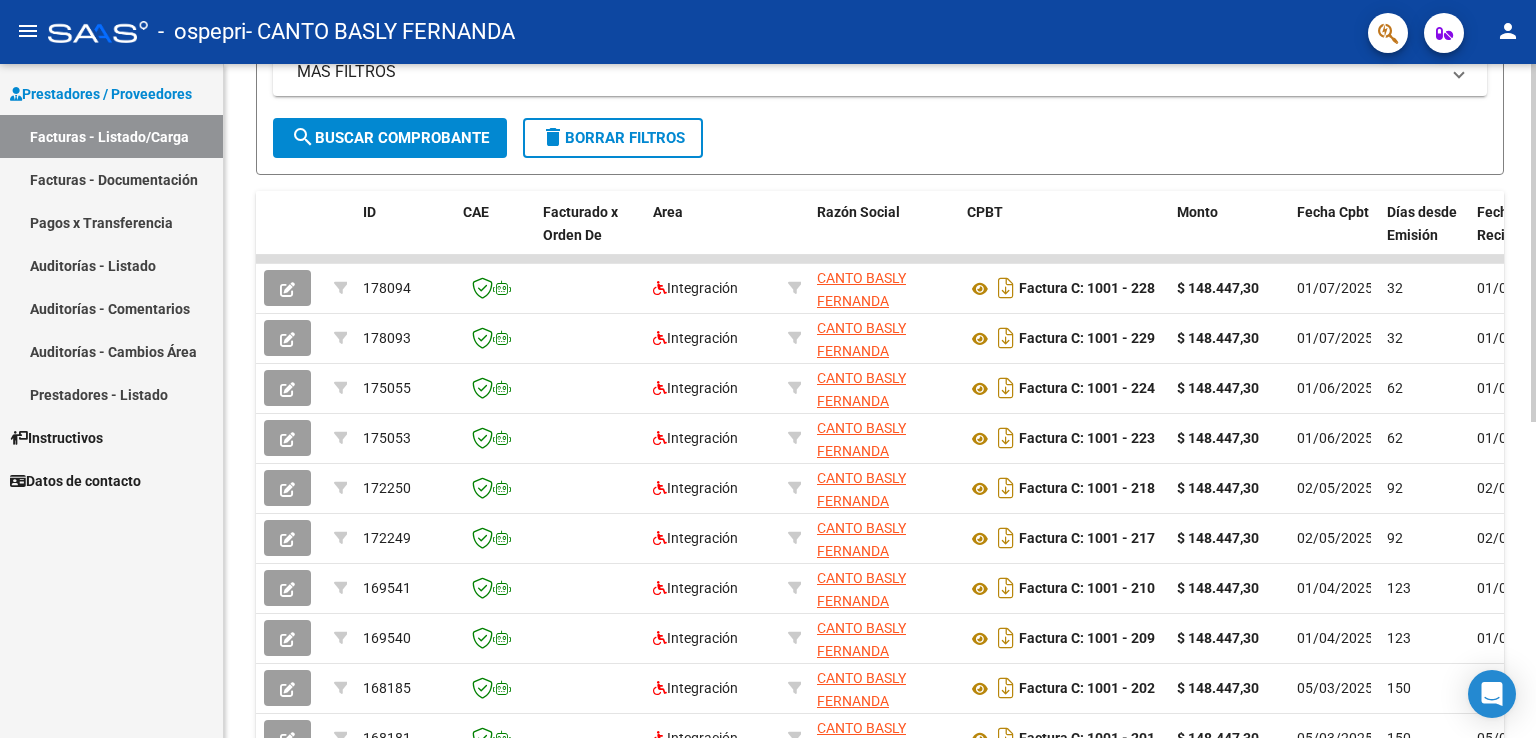 drag, startPoint x: 1400, startPoint y: 251, endPoint x: 1535, endPoint y: 281, distance: 138.29317 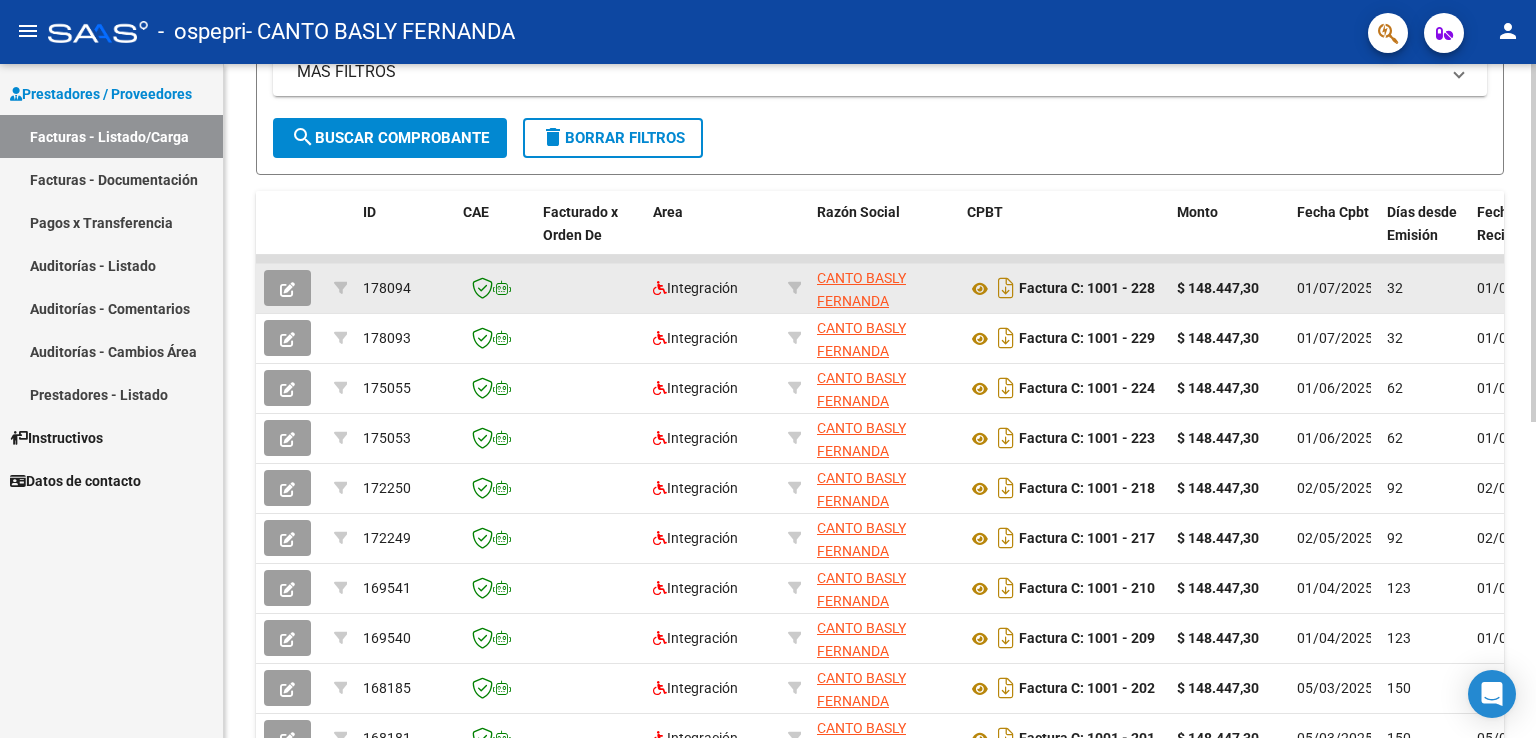 click on "01/07/2025" 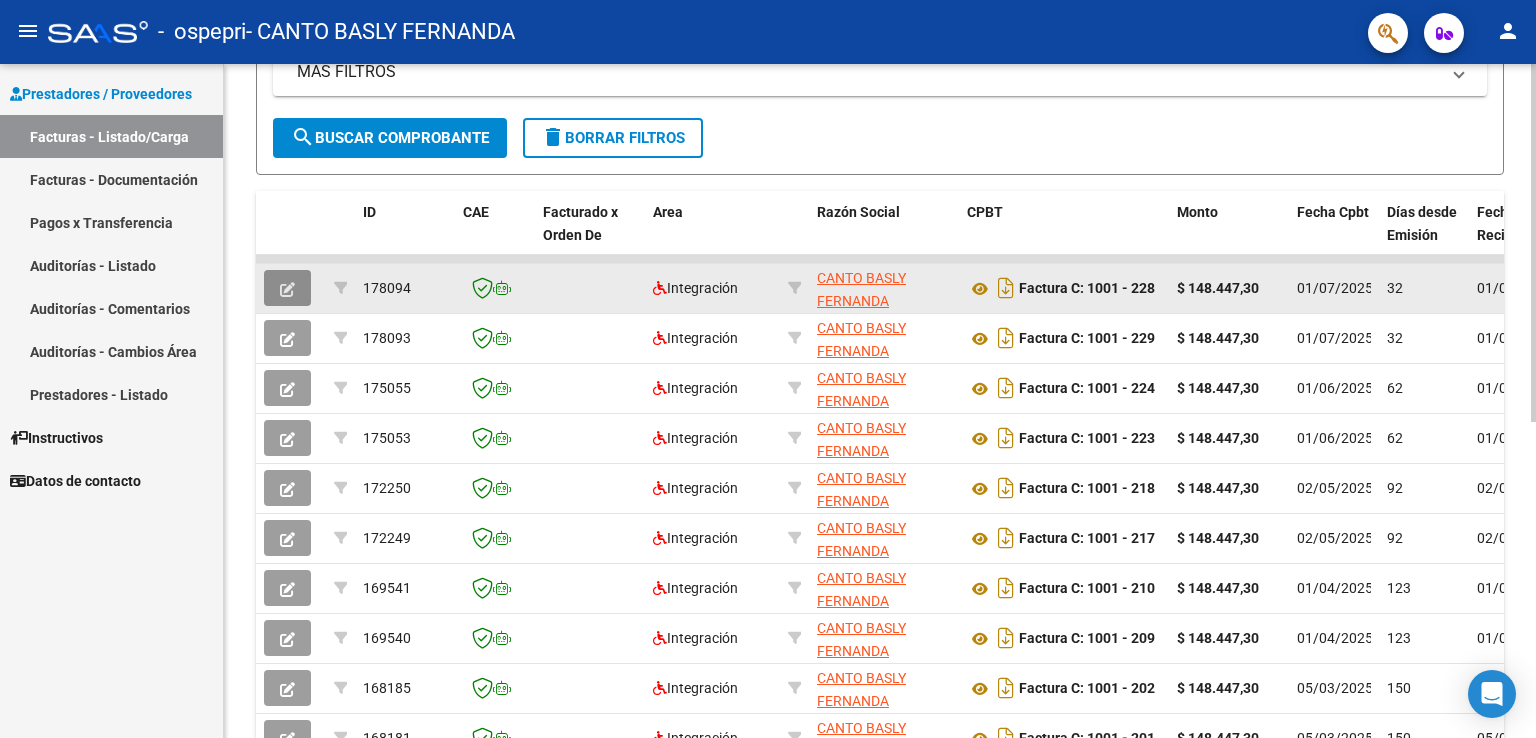 click 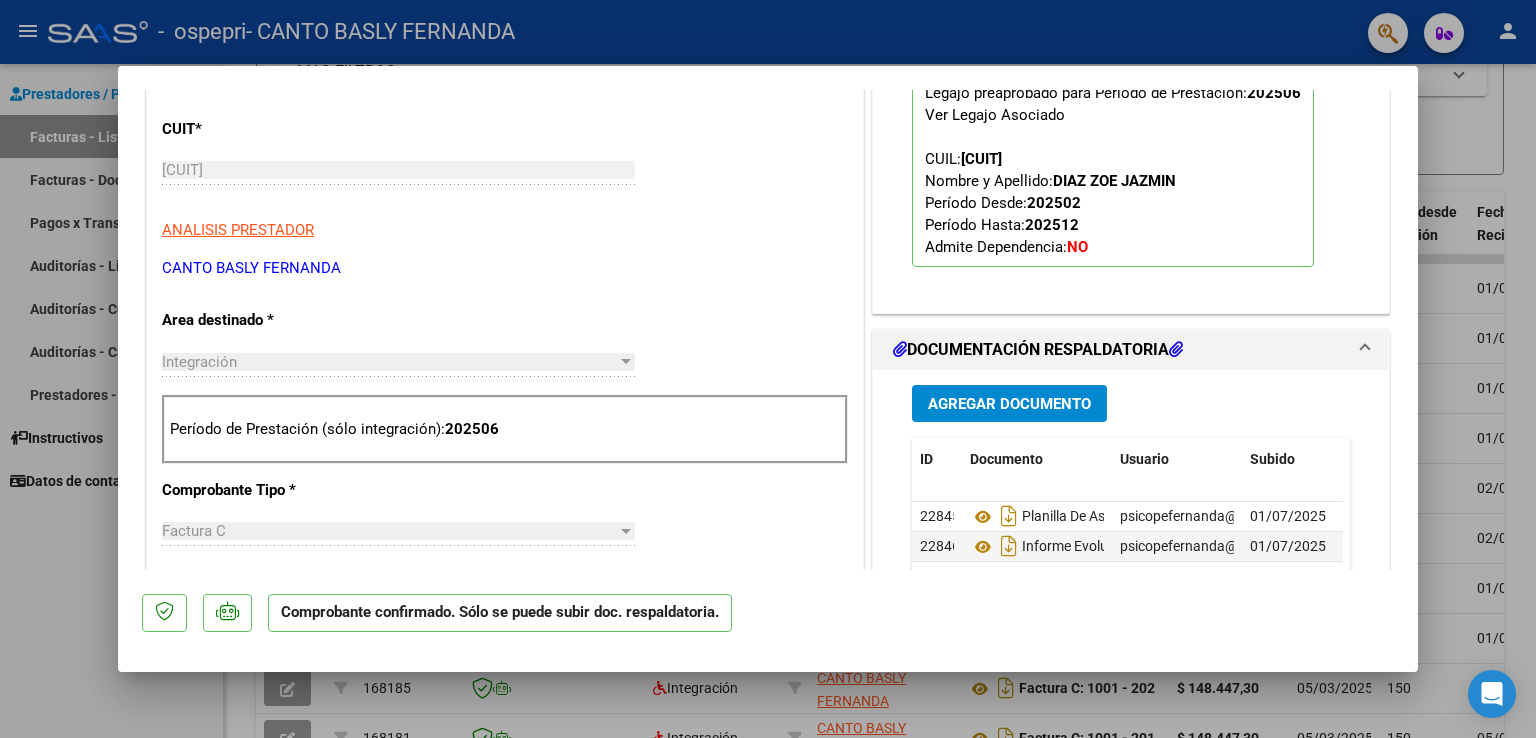 scroll, scrollTop: 655, scrollLeft: 0, axis: vertical 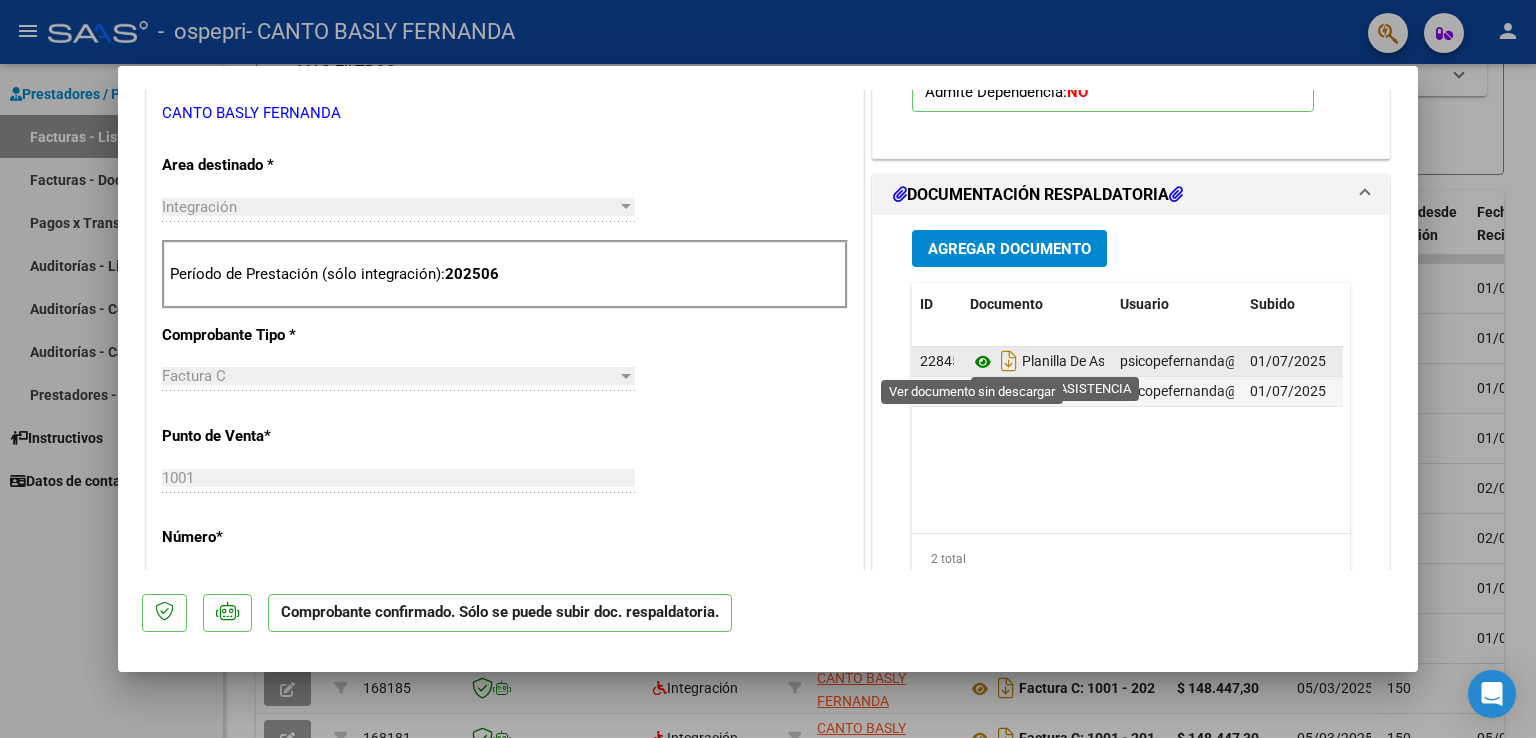 click 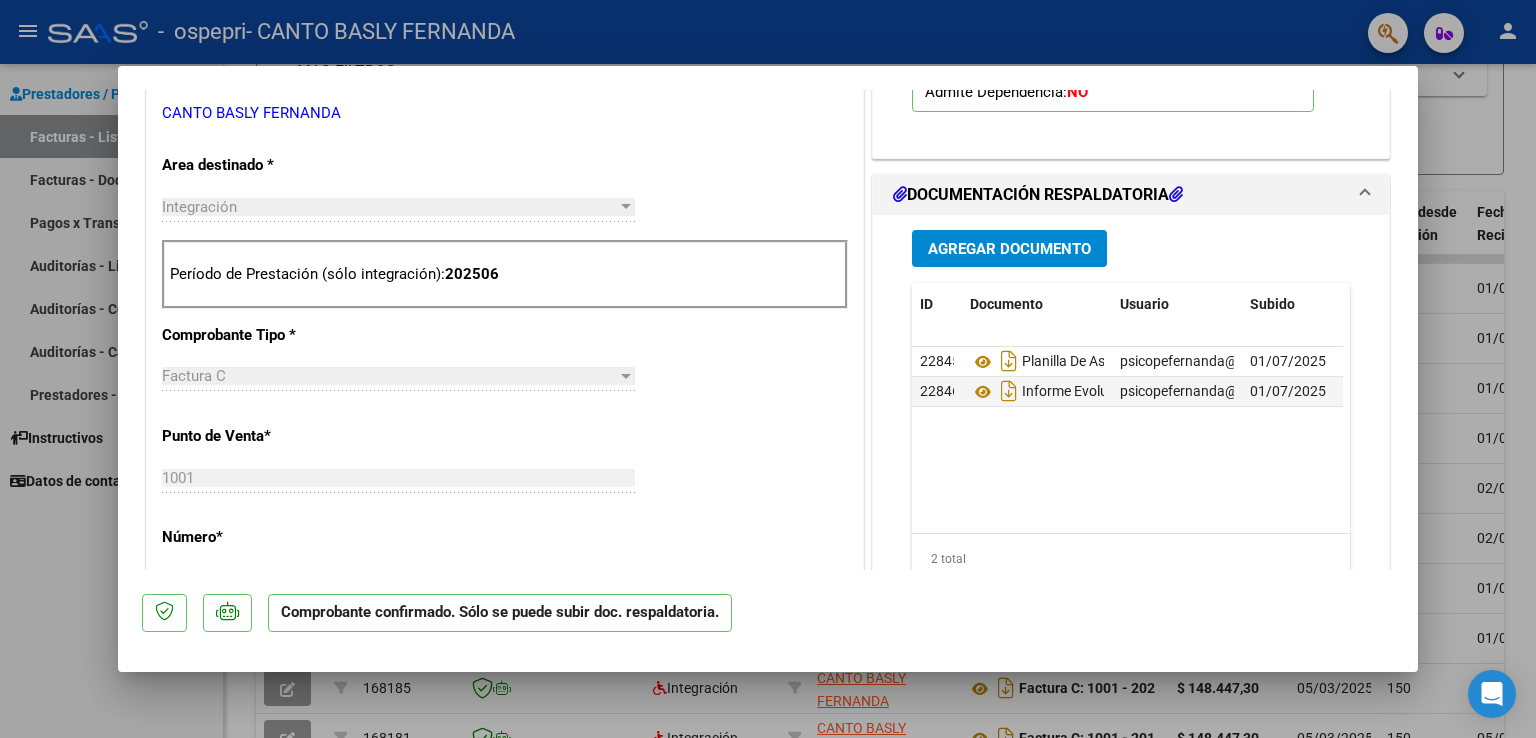click at bounding box center (768, 369) 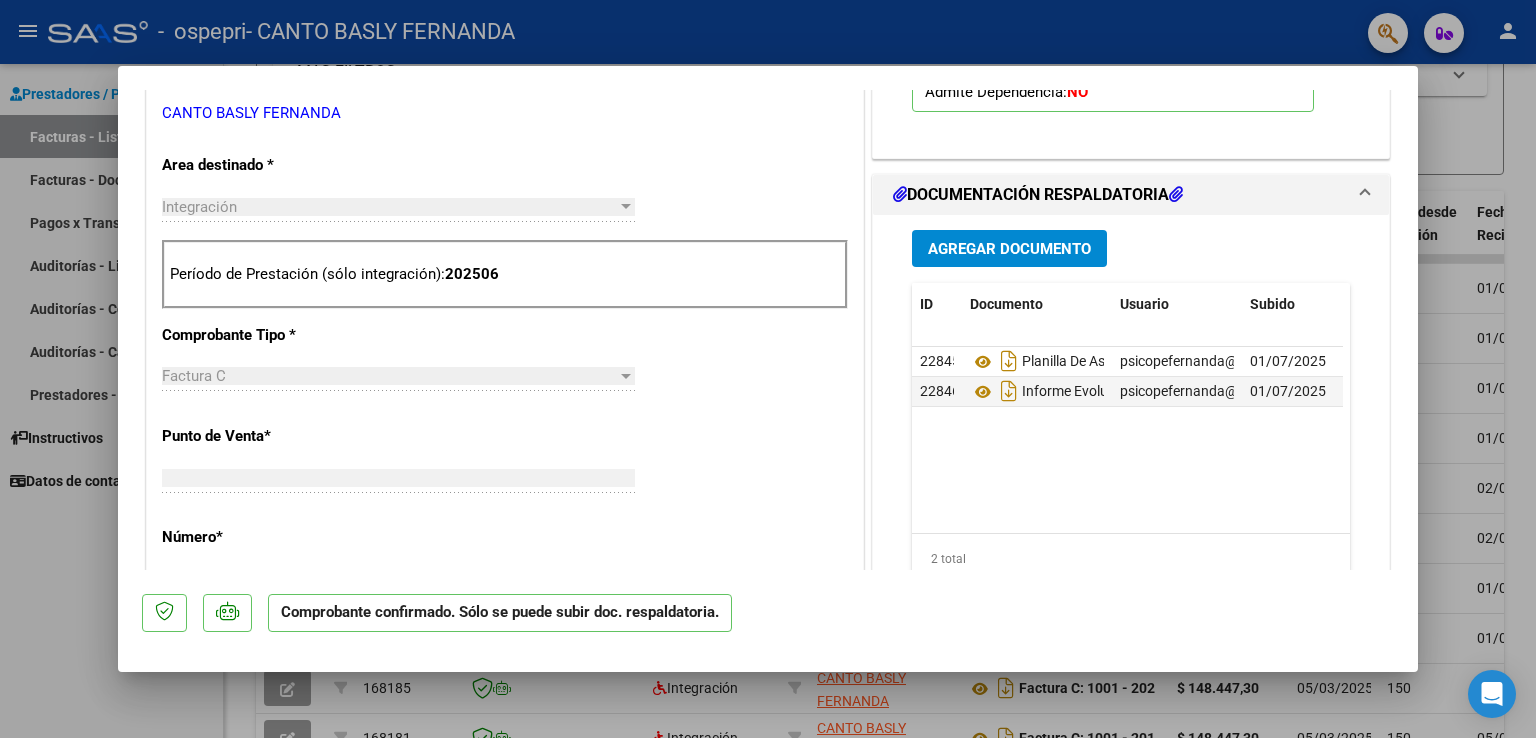 scroll, scrollTop: 358, scrollLeft: 0, axis: vertical 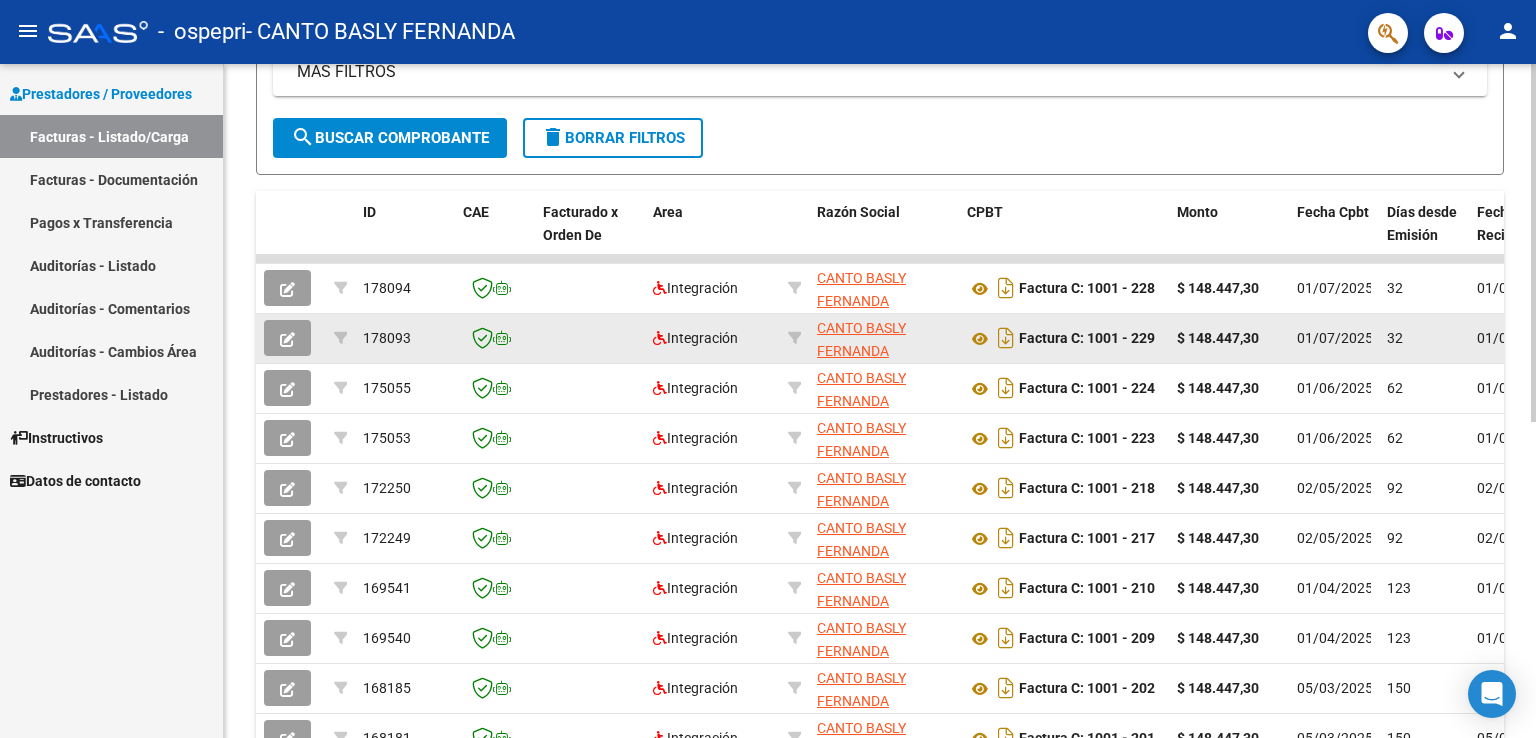 click 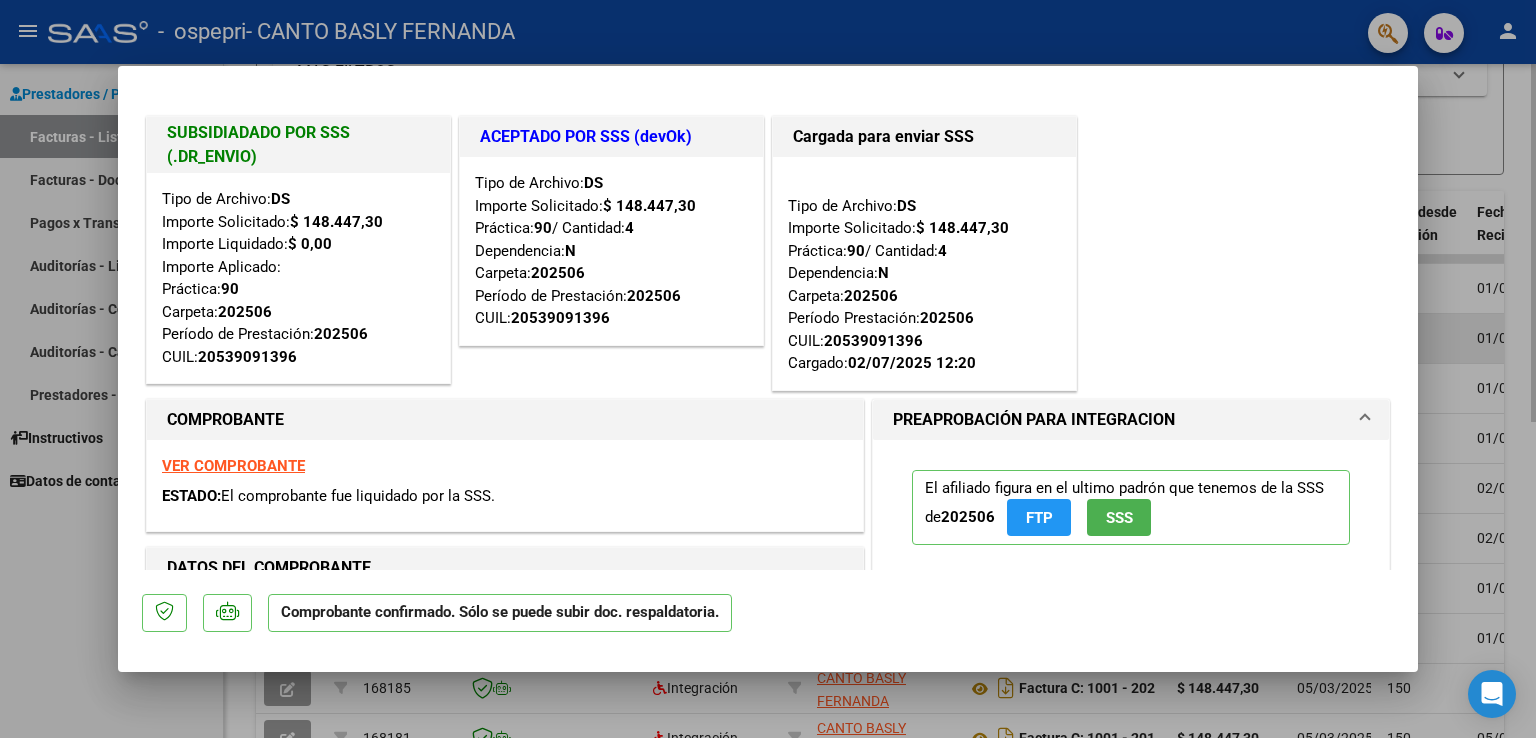 click on "Tipo de Archivo:  DS  Importe Solicitado:  $ 148.447,30  Importe Liquidado:  $ 0,00  Importe Aplicado:   Práctica:  90  Carpeta:  202506  Período de Prestación:  202506  CUIL:  [CUIT]" at bounding box center (298, 278) 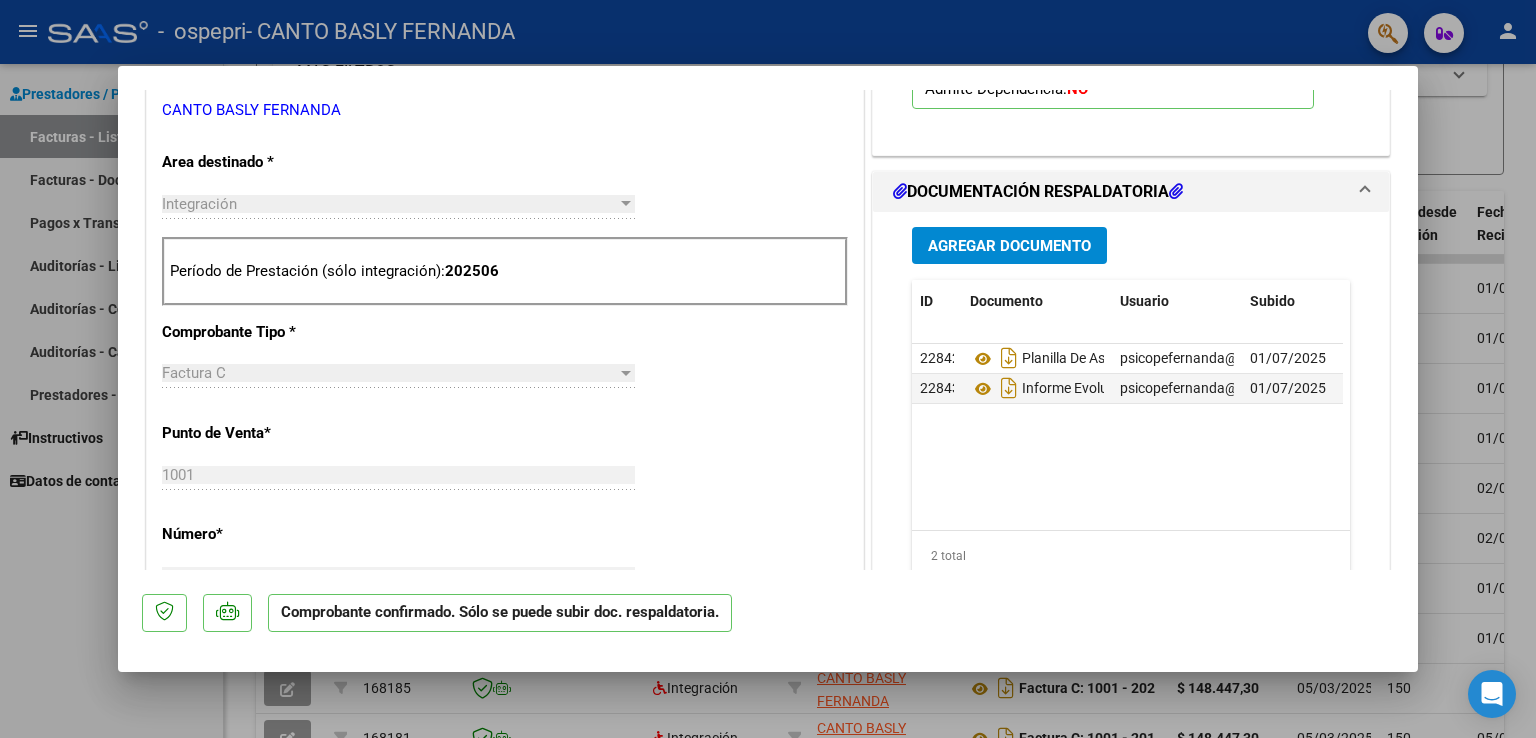 scroll, scrollTop: 665, scrollLeft: 0, axis: vertical 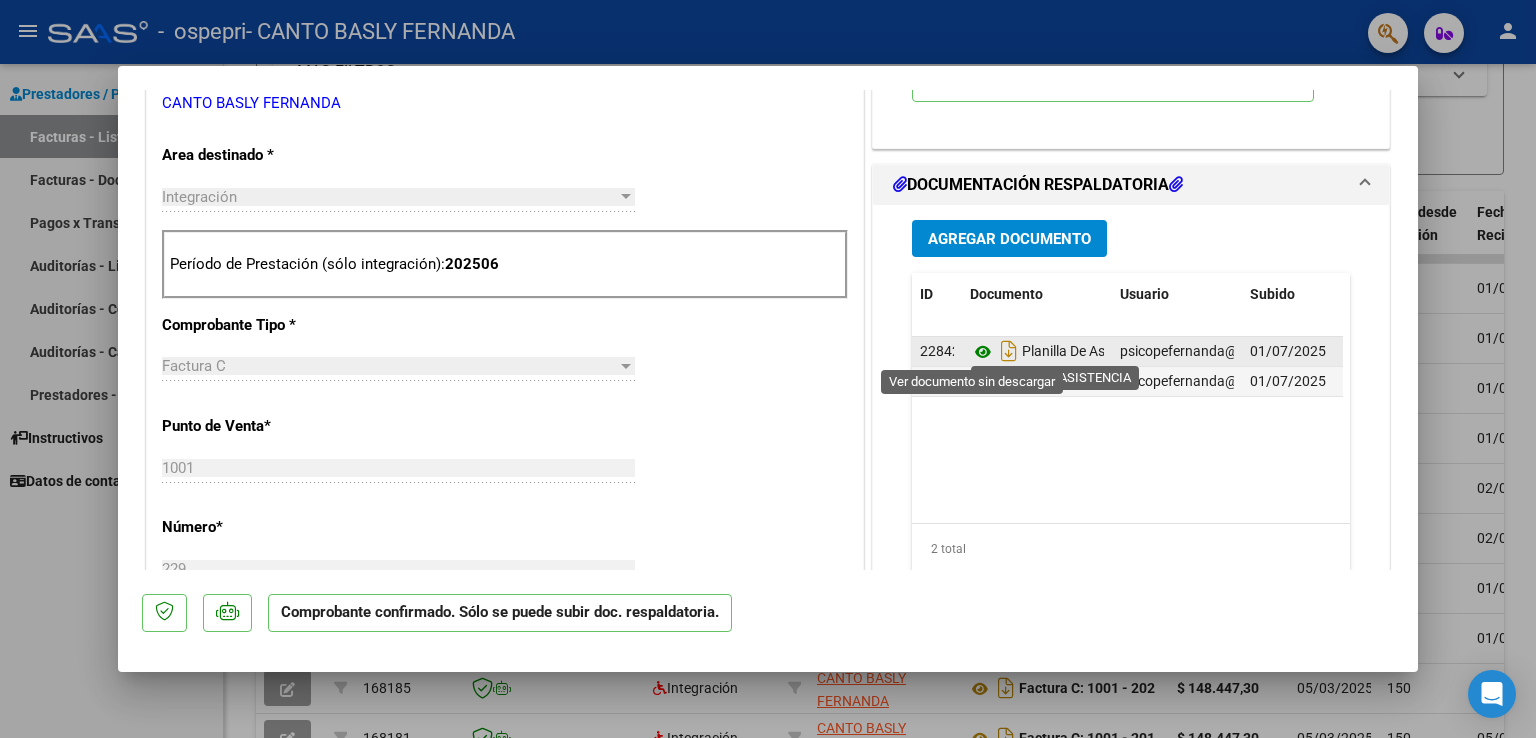 click 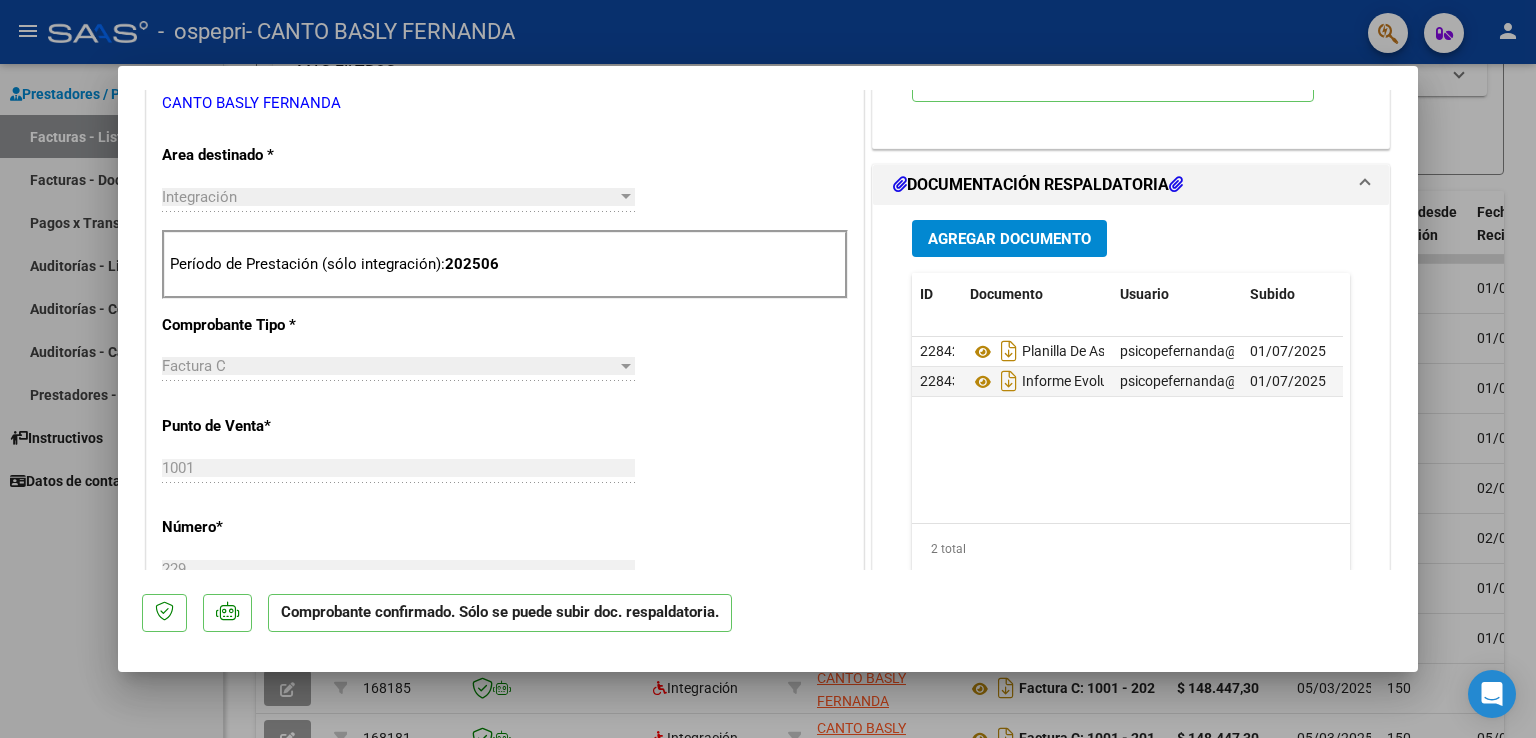 click at bounding box center (768, 369) 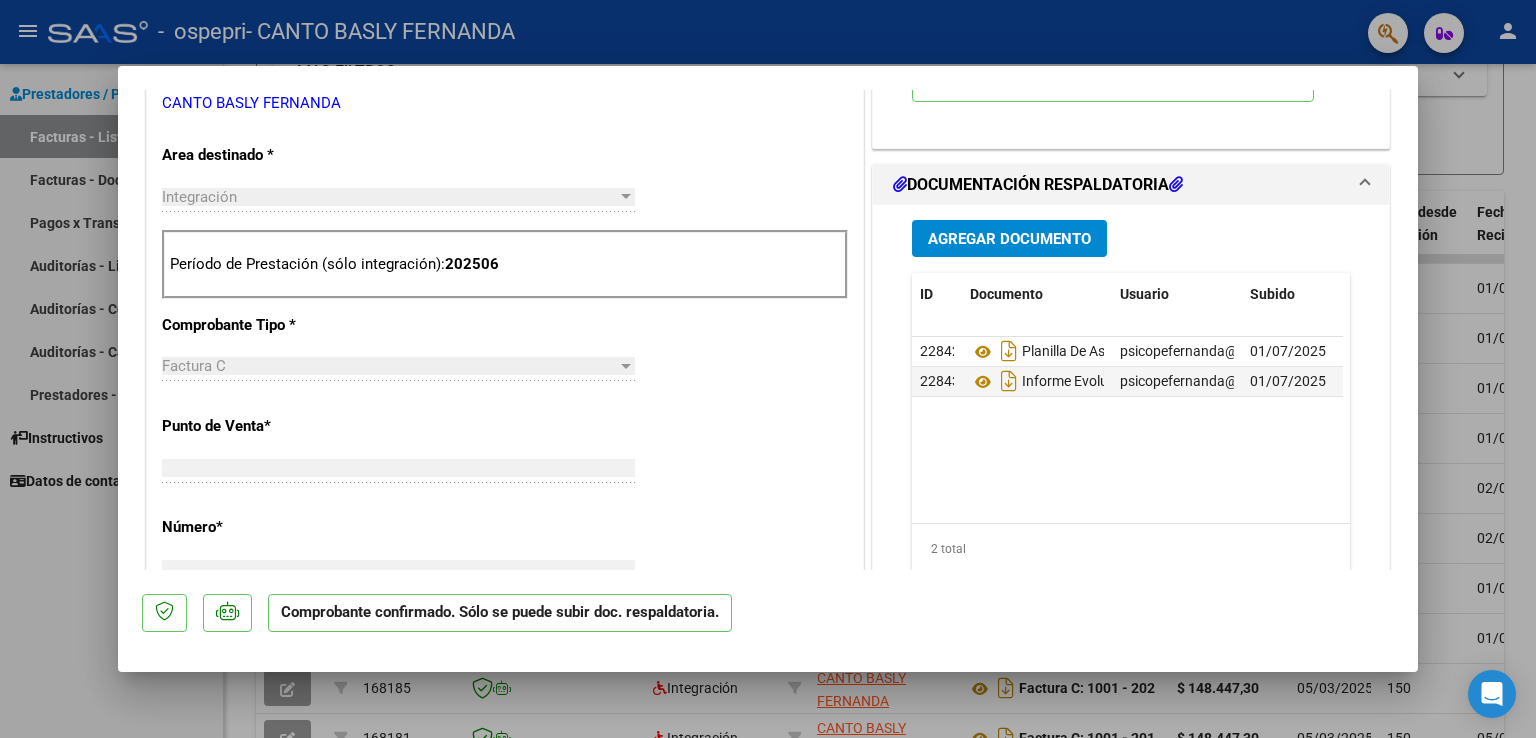 scroll, scrollTop: 368, scrollLeft: 0, axis: vertical 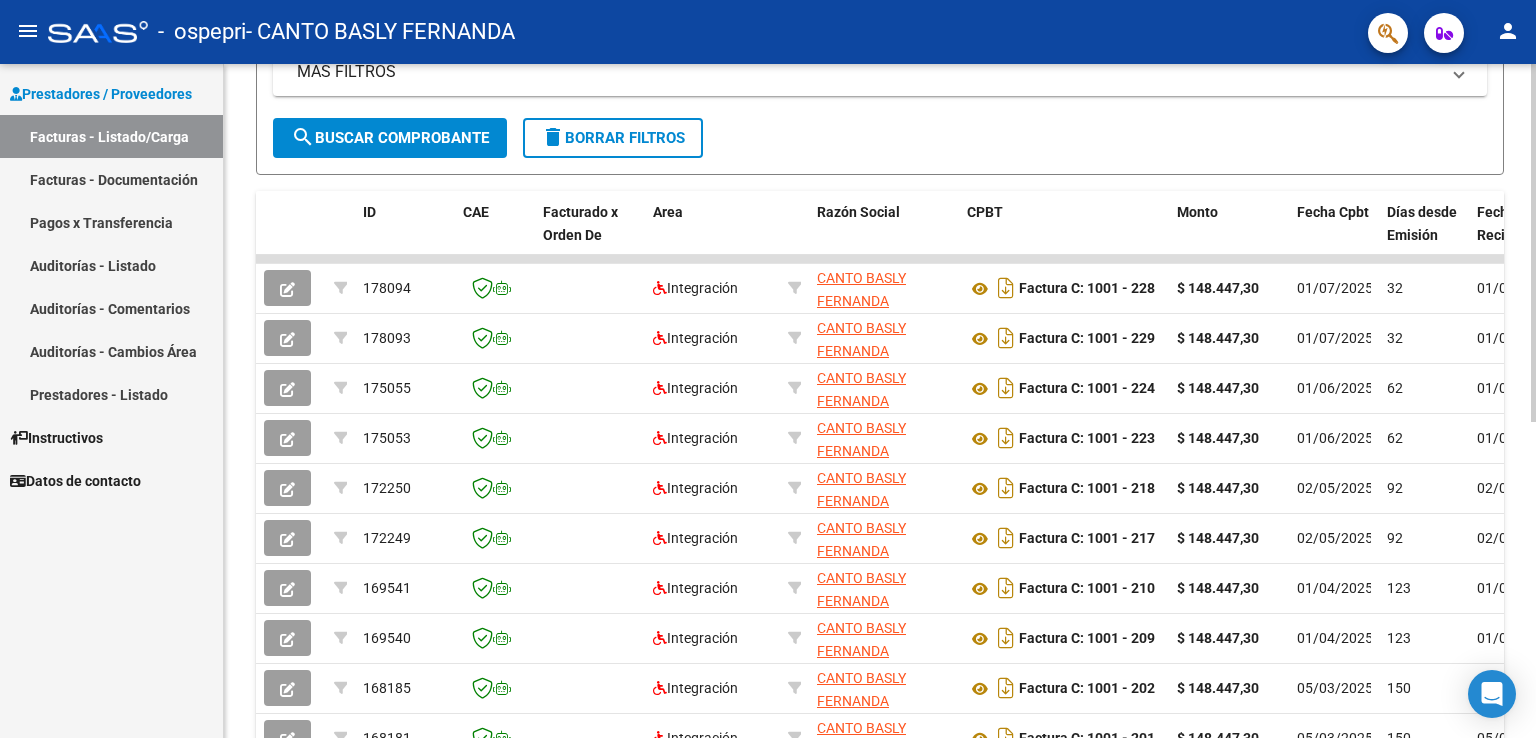 click on "Filtros Id Area Area Todos Confirmado   Mostrar totalizadores   FILTROS DEL COMPROBANTE  Comprobante Tipo Comprobante Tipo Start date – End date Fec. Comprobante Desde / Hasta Días Emisión Desde(cant. días) Días Emisión Hasta(cant. días) CUIT / Razón Social Pto. Venta Nro. Comprobante Código SSS CAE Válido CAE Válido Todos Cargado Módulo Hosp. Todos Tiene facturacion Apócrifa Hospital Refes  FILTROS DE INTEGRACION  Período De Prestación Campos del Archivo de Rendición Devuelto x SSS (dr_envio) Todos Rendido x SSS (dr_envio) Tipo de Registro Tipo de Registro Período Presentación Período Presentación Campos del Legajo Asociado (preaprobación) Afiliado Legajo (cuil/nombre) Todos Solo facturas preaprobadas  MAS FILTROS  Todos Con Doc. Respaldatoria Todos Con Trazabilidad Todos Asociado a Expediente Sur Auditoría Auditoría Auditoría Id Start date – End date Auditoría Confirmada Desde / Hasta Start date – End date Fec. Rec. Desde / Hasta Start date – End date Start date – End date" 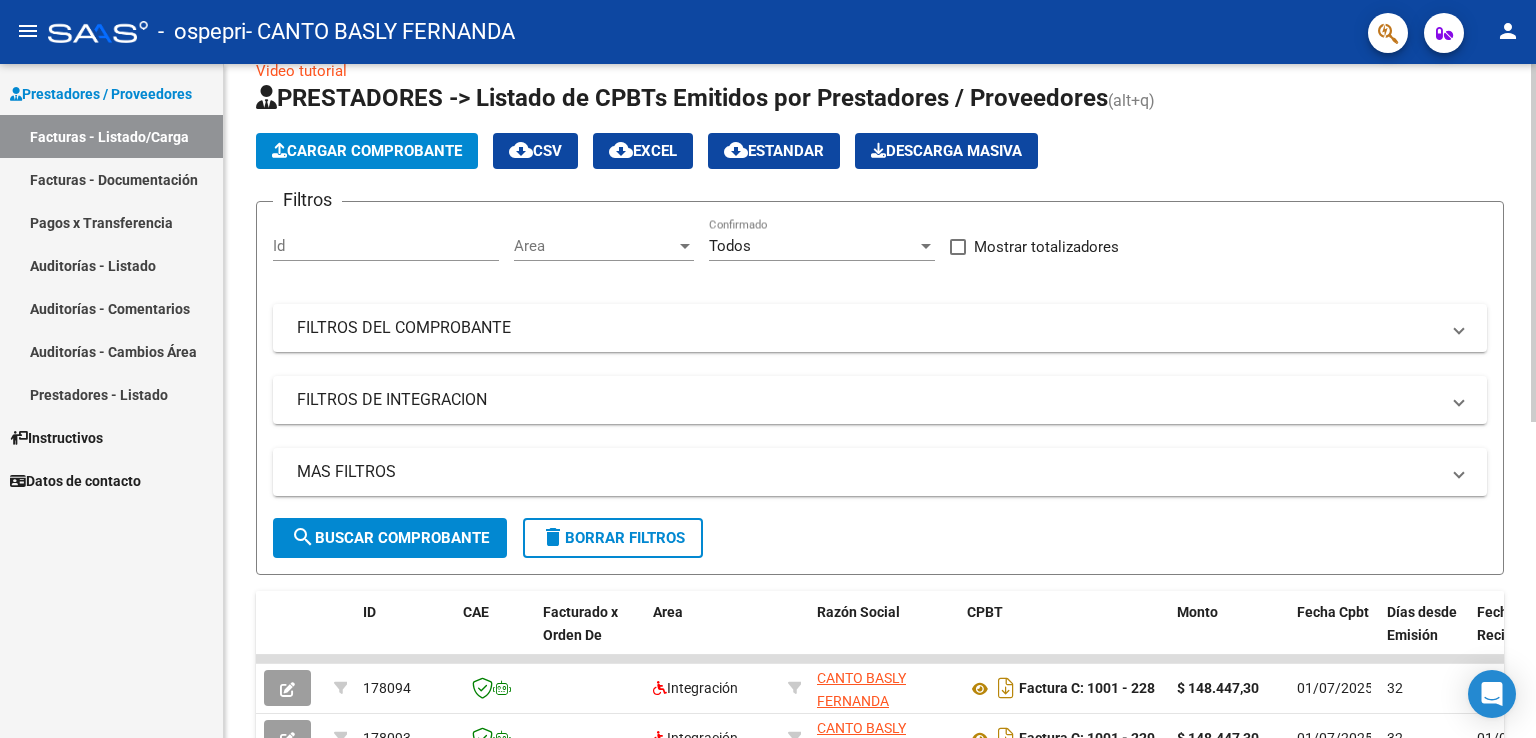 scroll, scrollTop: 0, scrollLeft: 0, axis: both 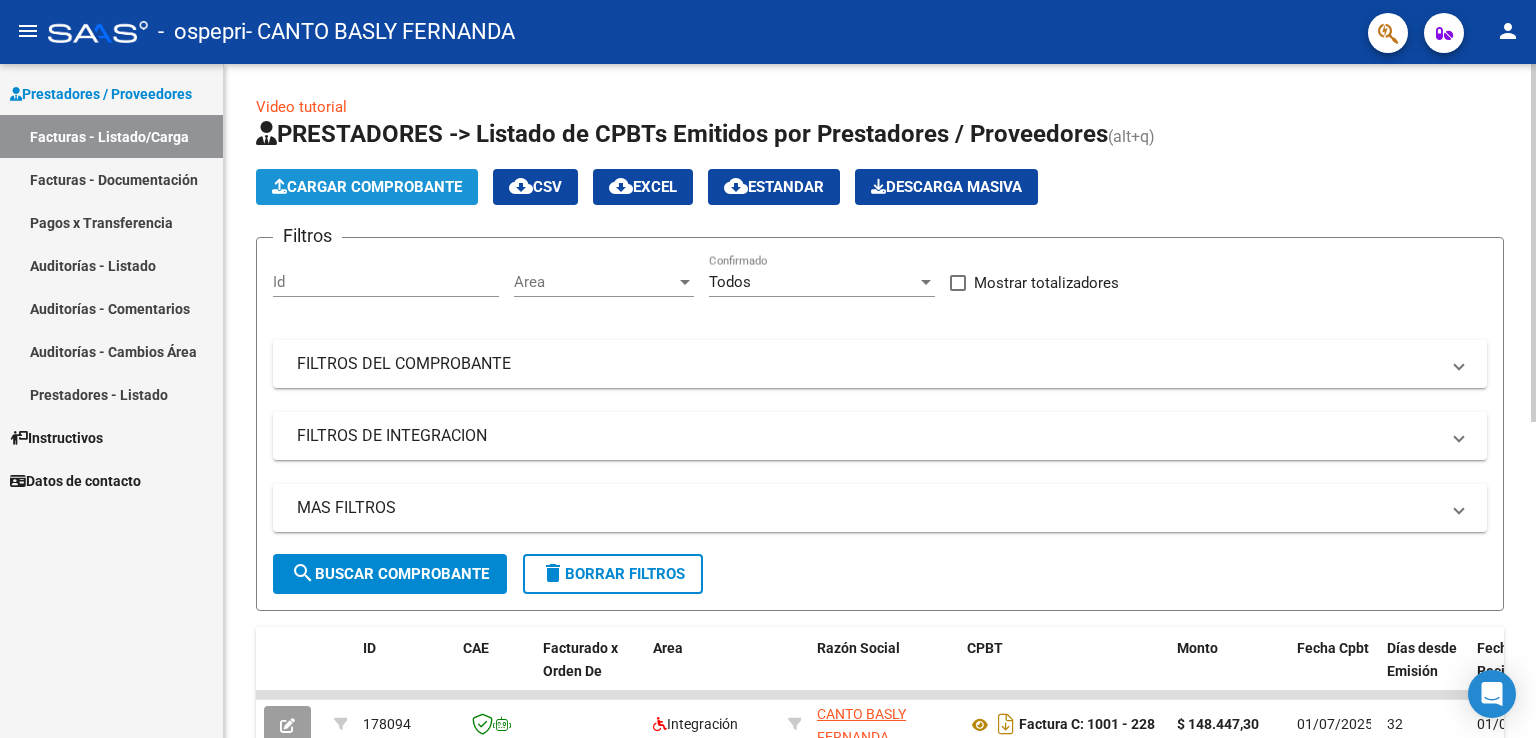 click on "Cargar Comprobante" 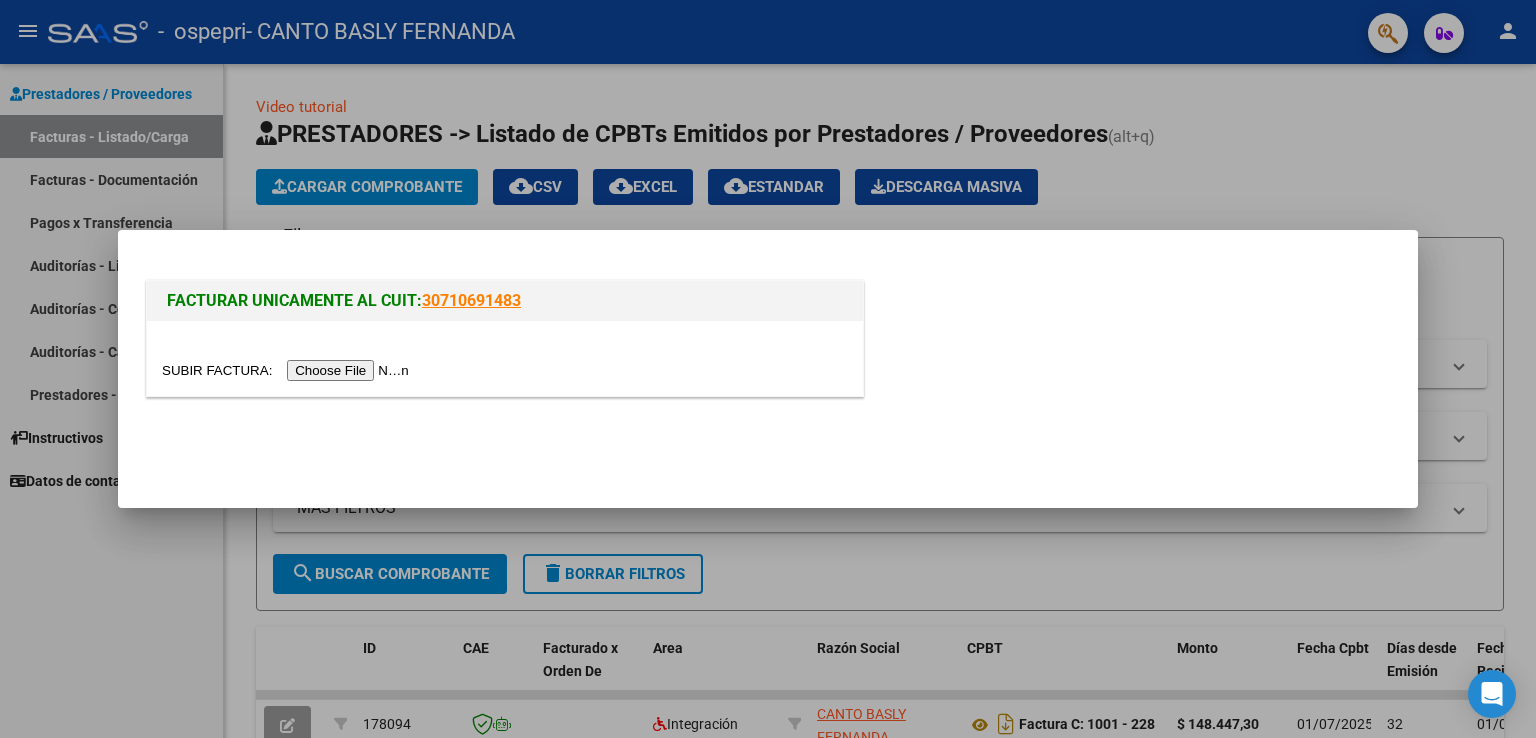 click at bounding box center (288, 370) 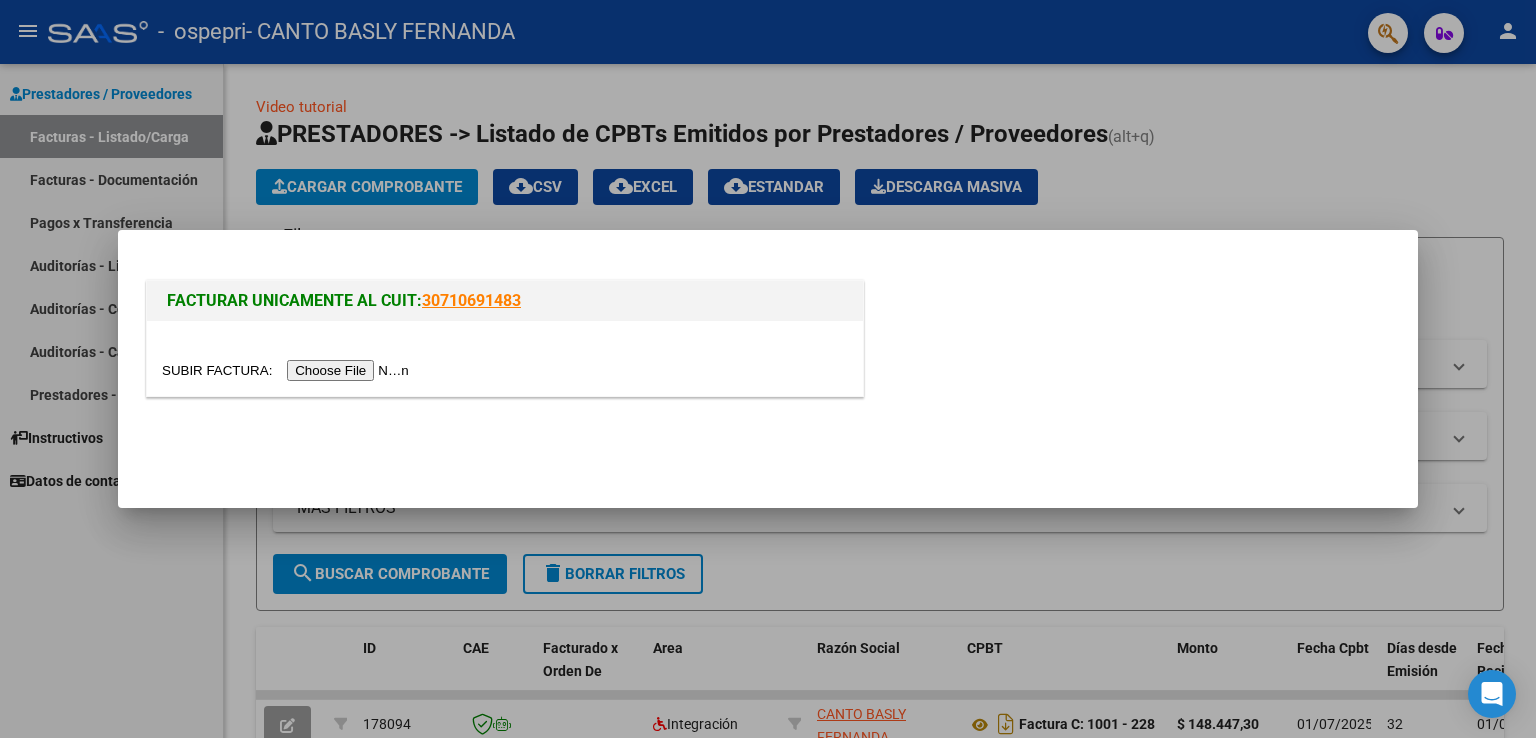 click at bounding box center (768, 369) 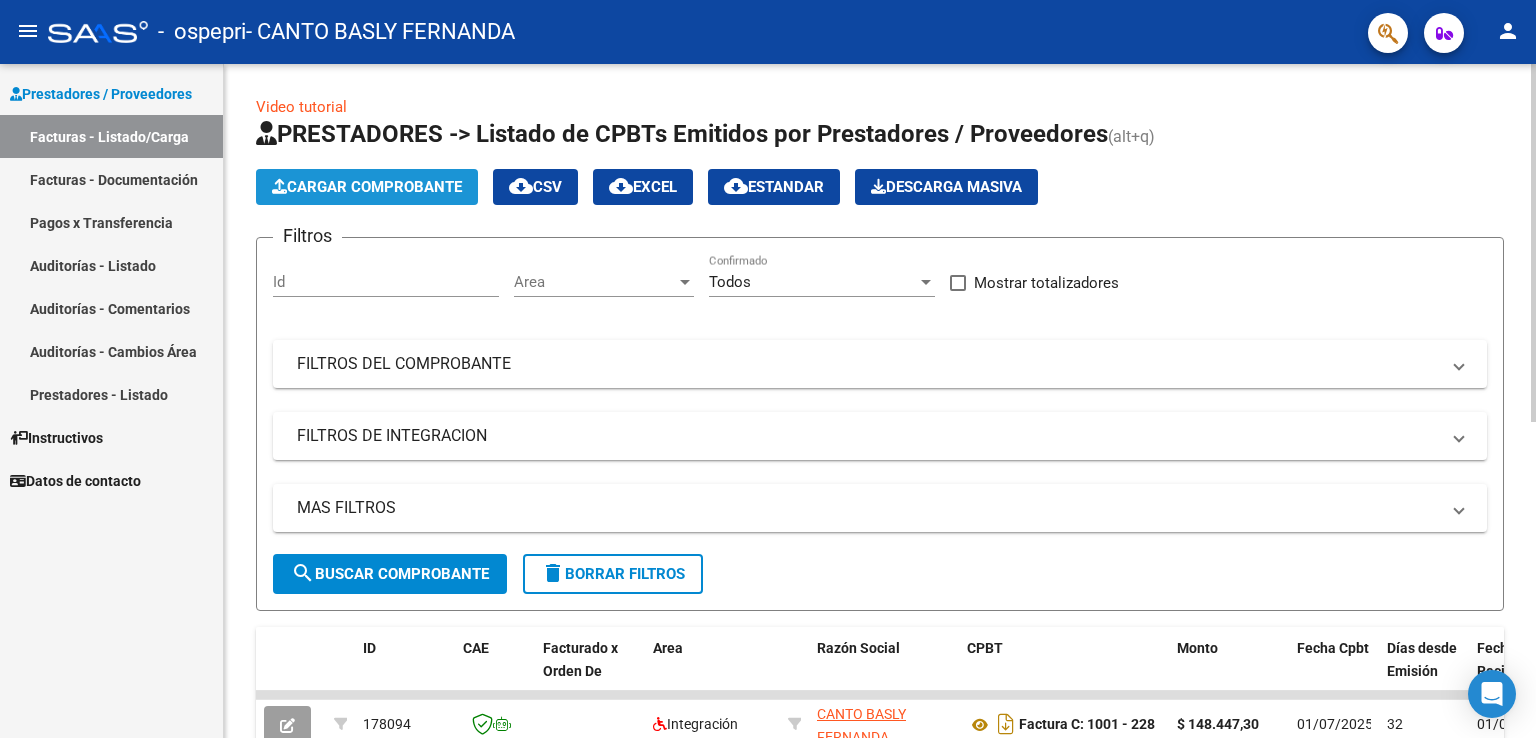click on "Cargar Comprobante" 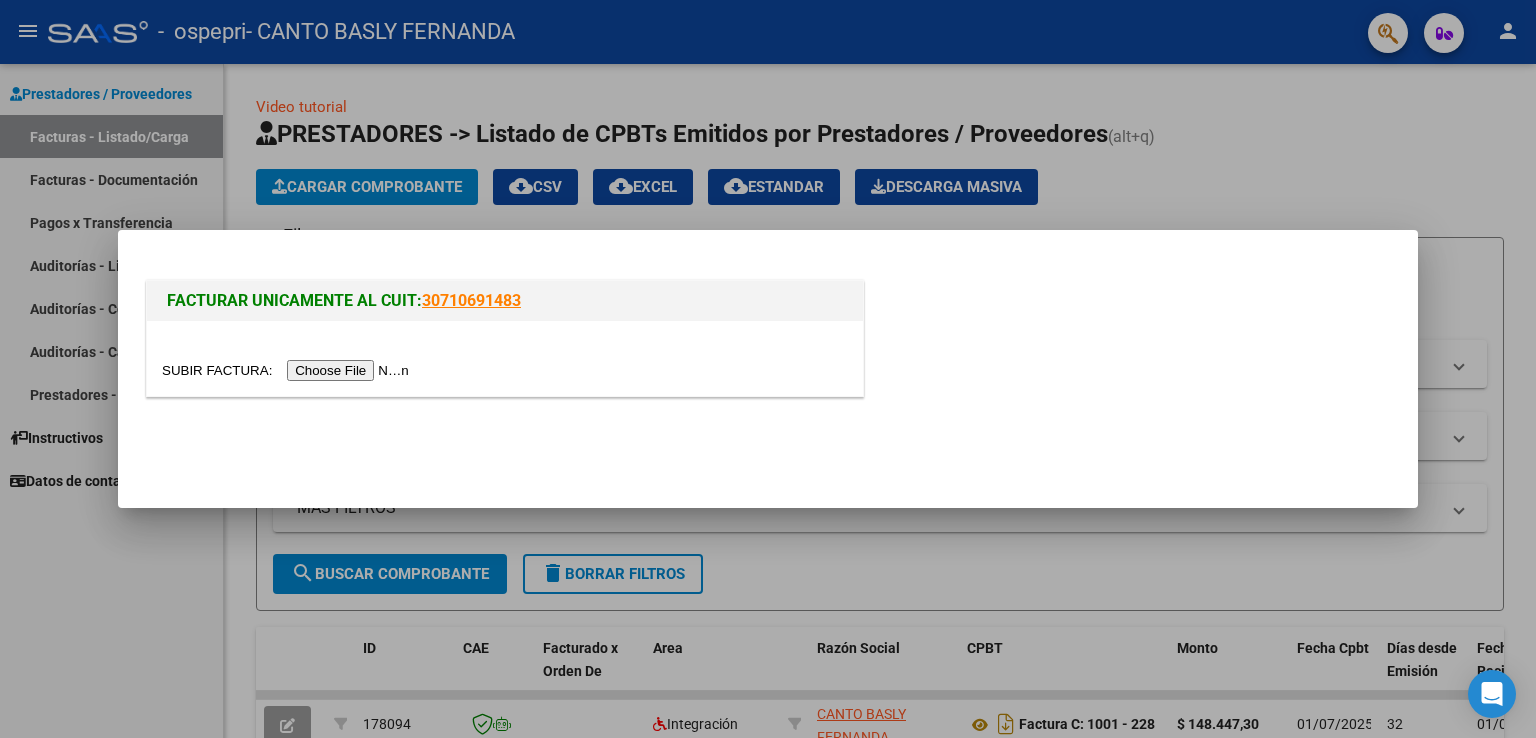 click at bounding box center [288, 370] 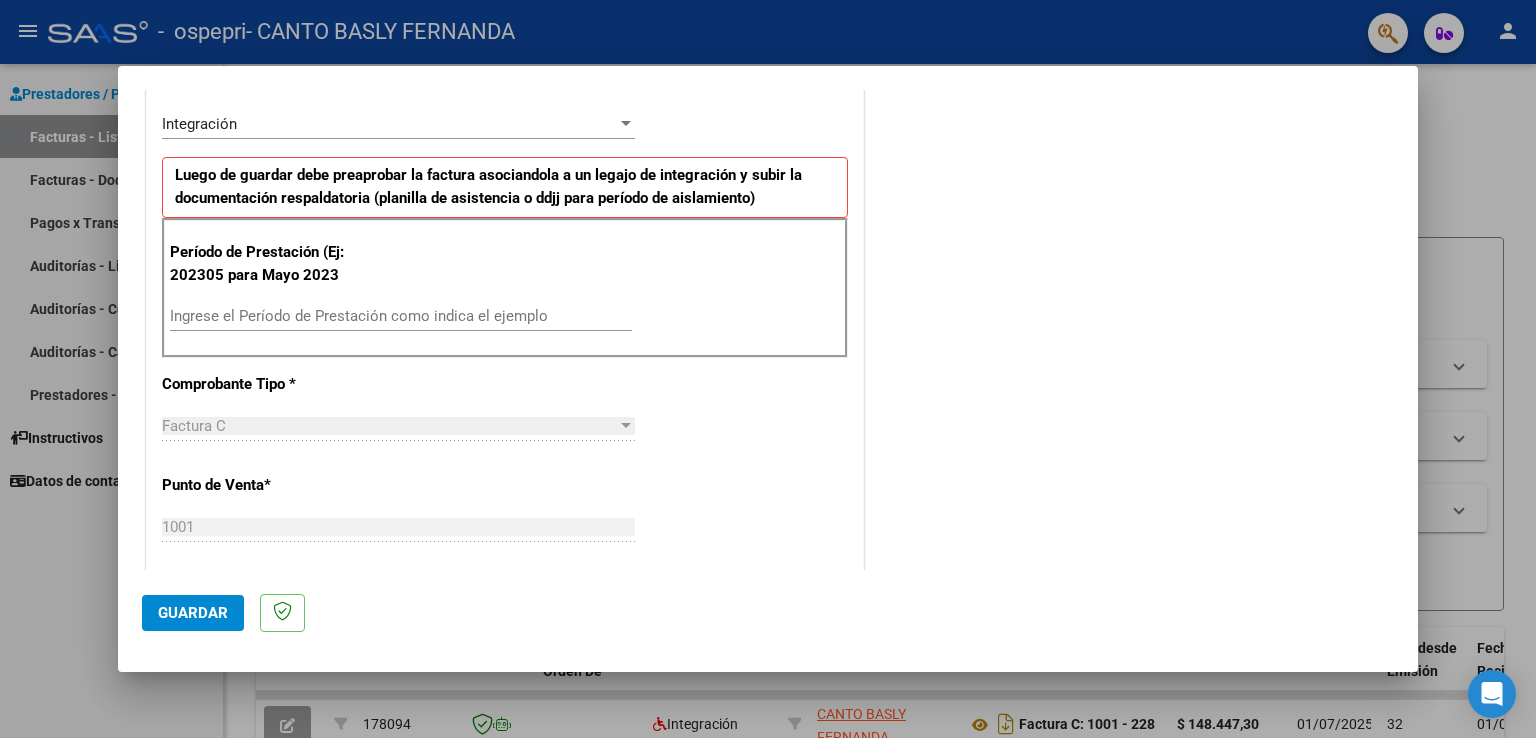 scroll, scrollTop: 459, scrollLeft: 0, axis: vertical 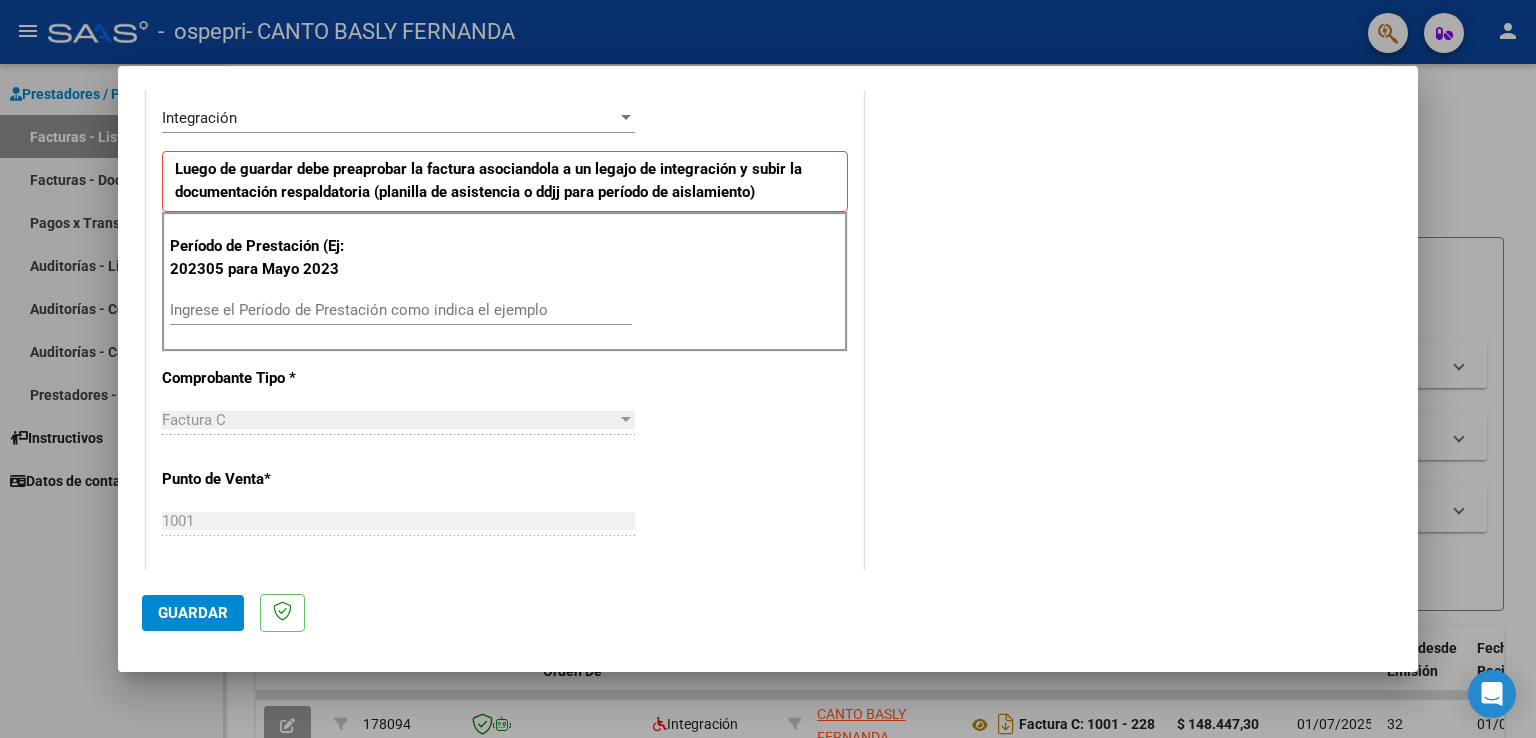 click at bounding box center [626, 118] 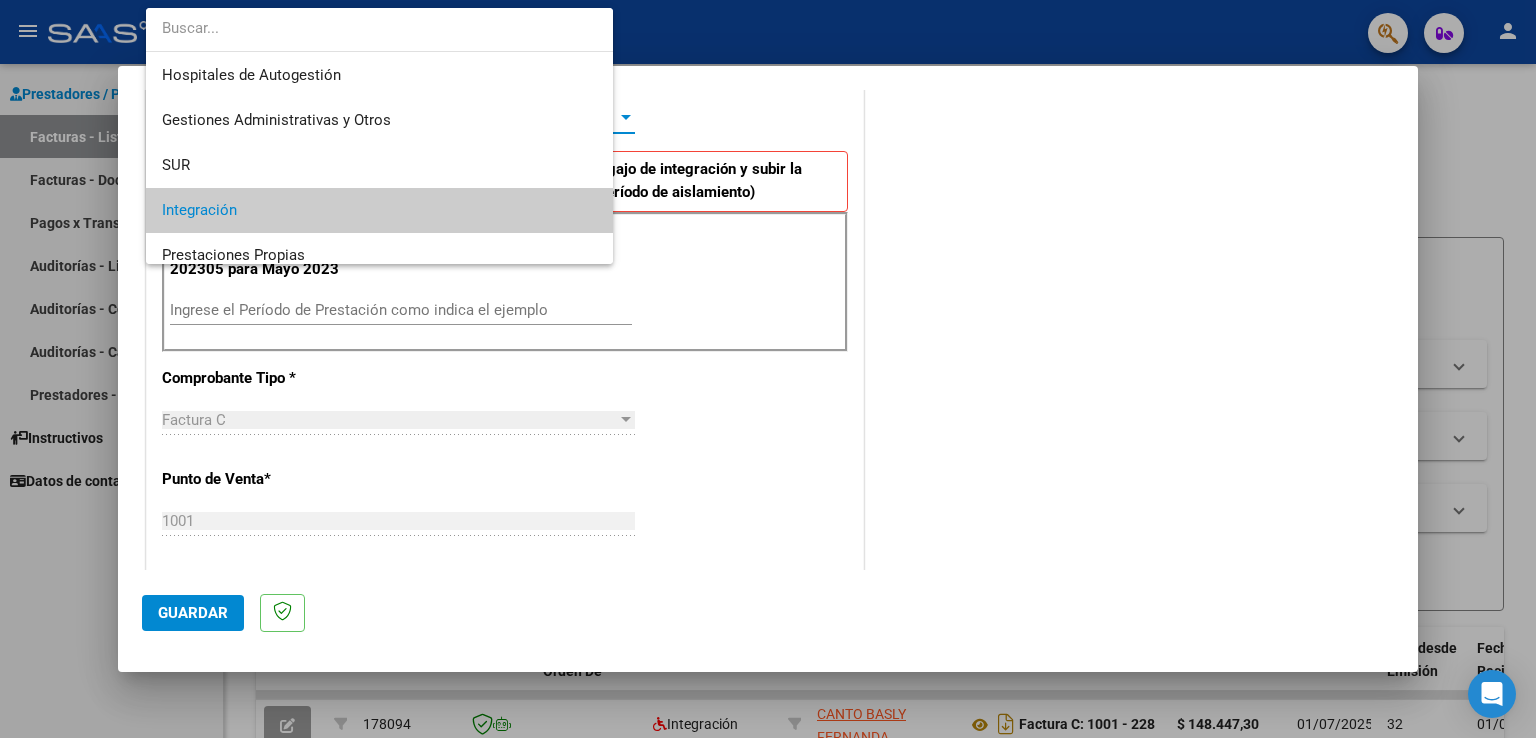 scroll, scrollTop: 93, scrollLeft: 0, axis: vertical 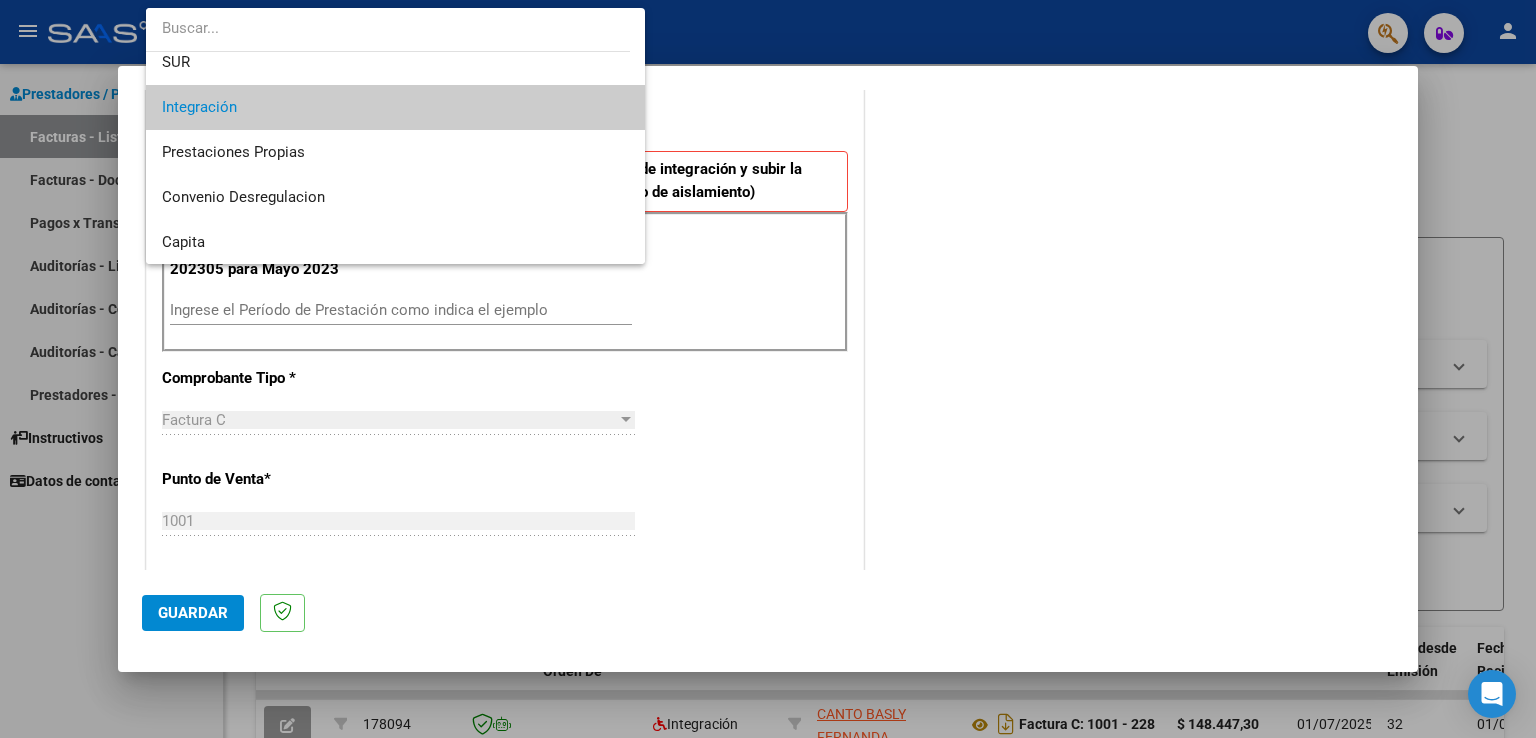click on "Integración" at bounding box center (396, 107) 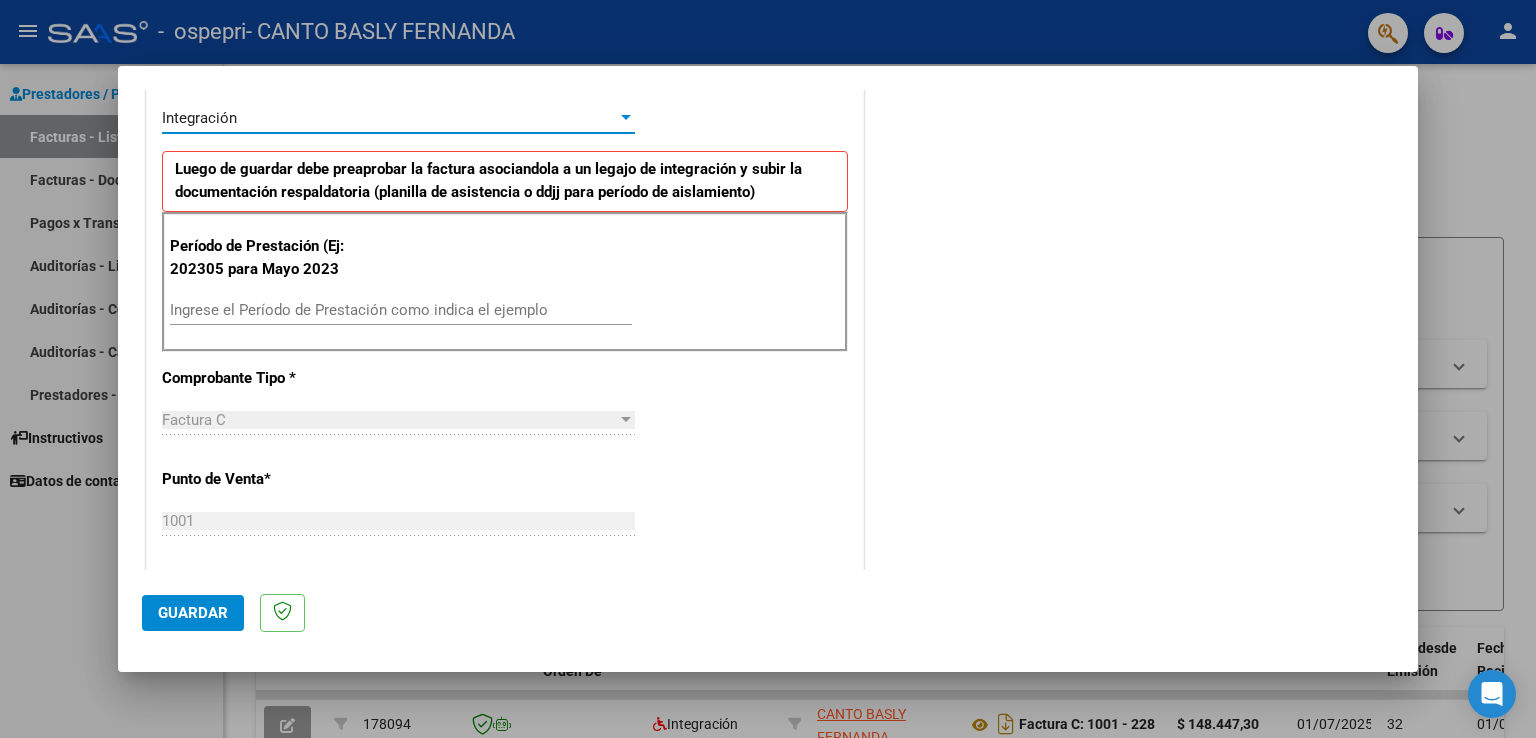 click on "Ingrese el Período de Prestación como indica el ejemplo" at bounding box center [401, 310] 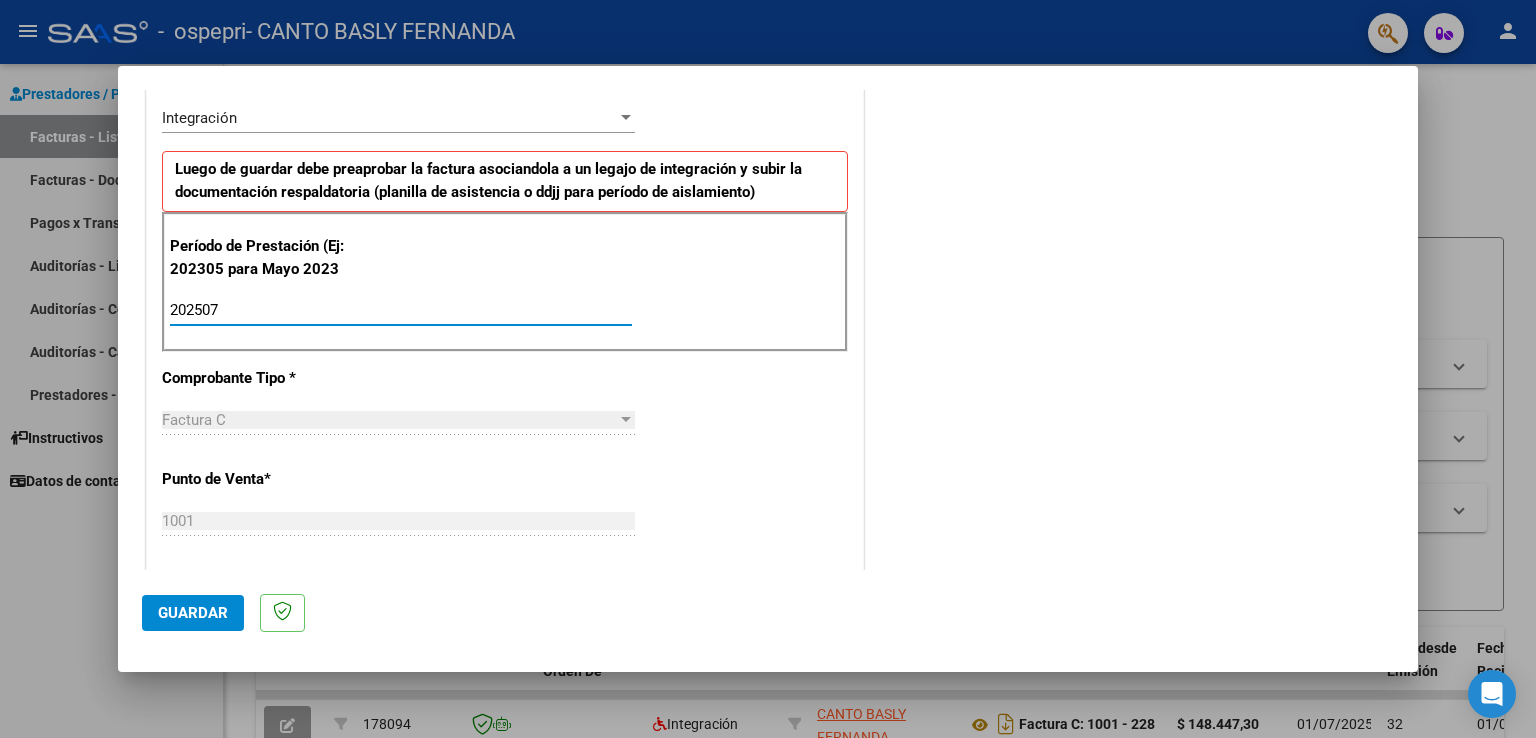 type on "202507" 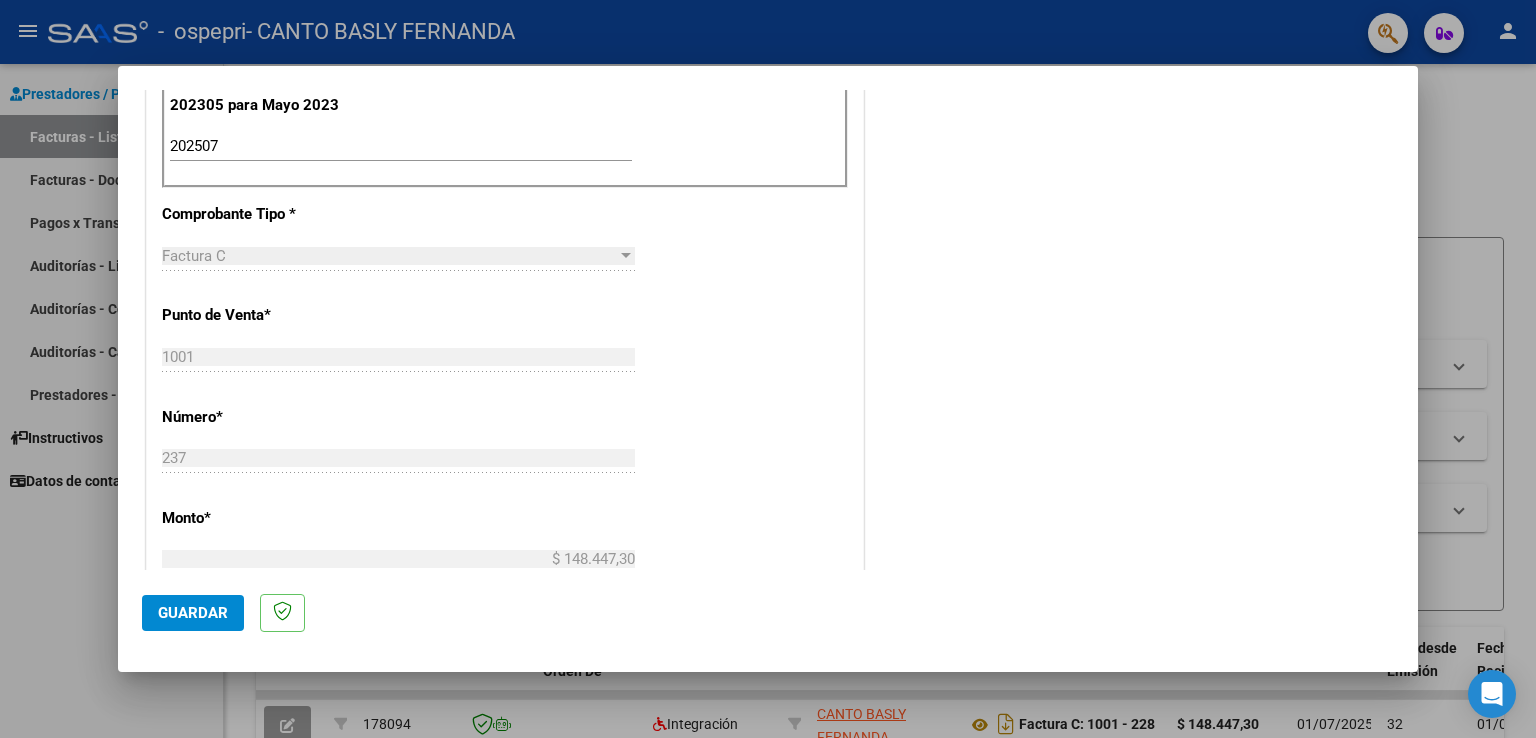 scroll, scrollTop: 1240, scrollLeft: 0, axis: vertical 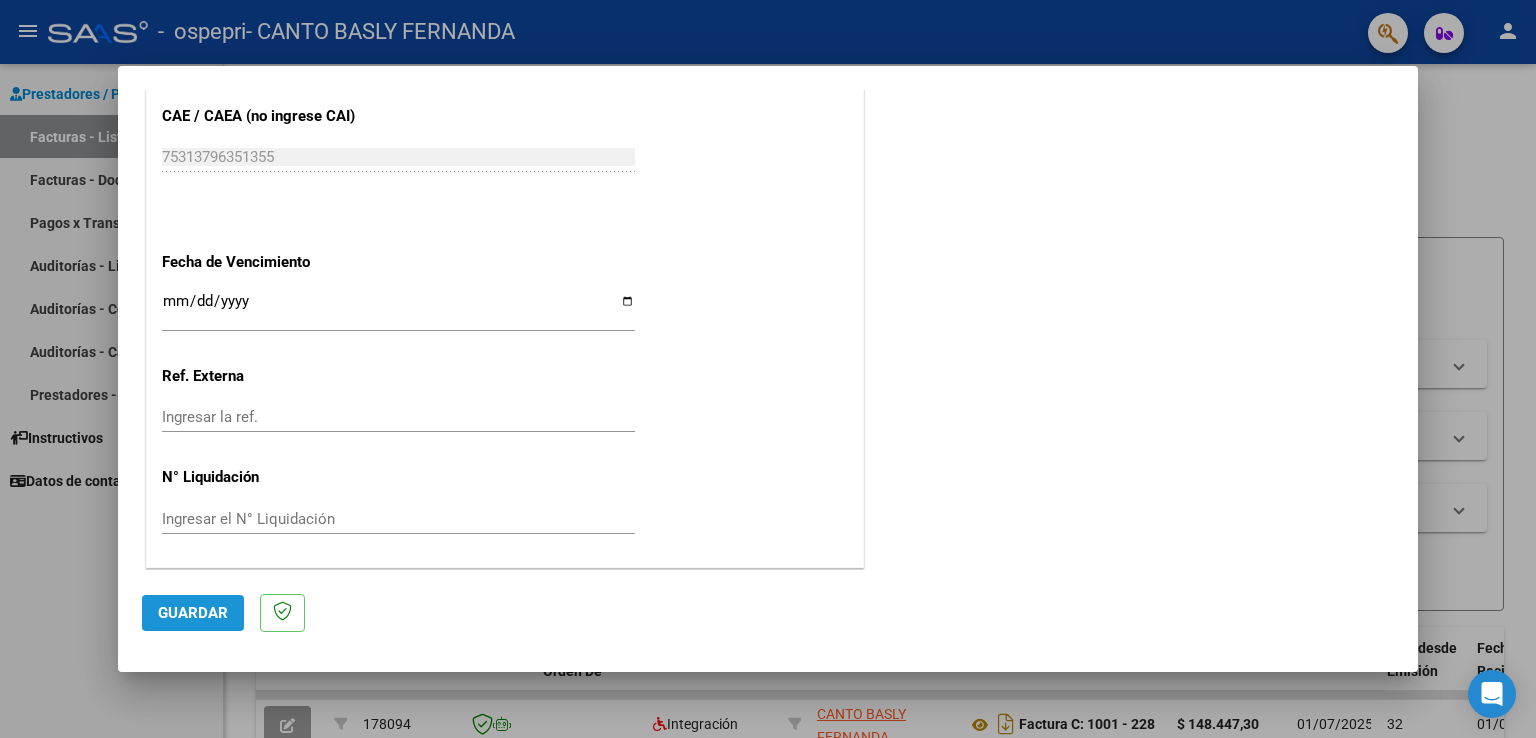 click on "Guardar" 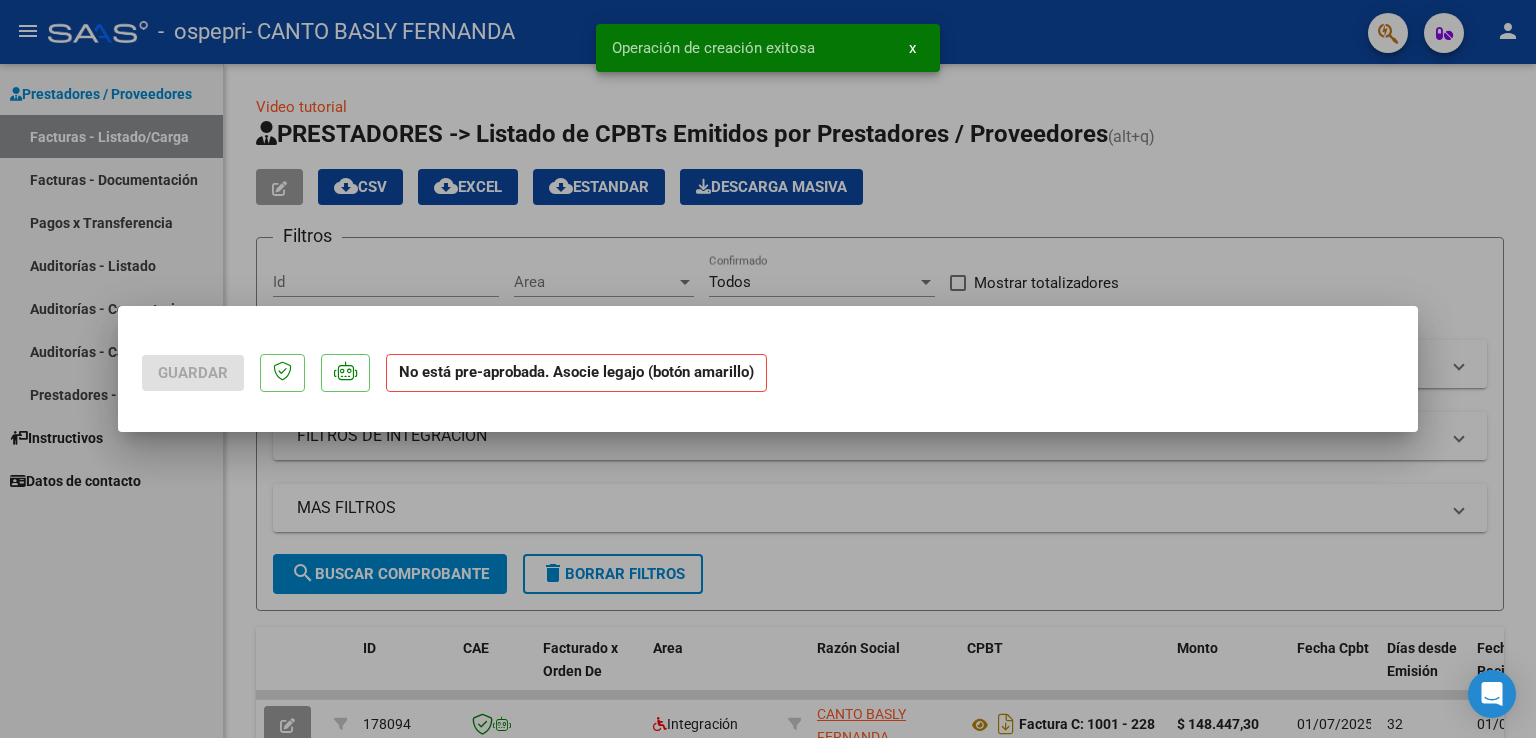 scroll, scrollTop: 0, scrollLeft: 0, axis: both 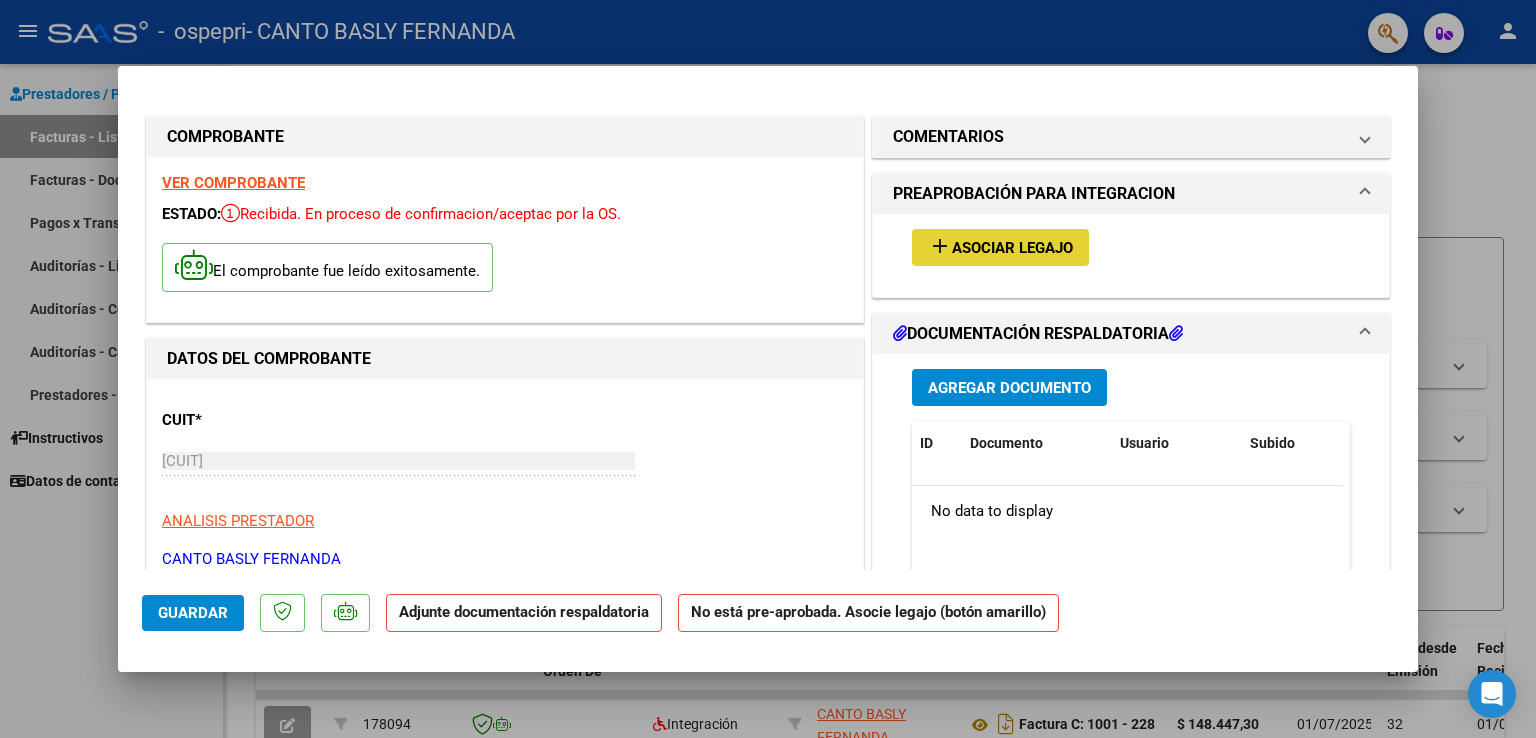 click on "Asociar Legajo" at bounding box center [1012, 248] 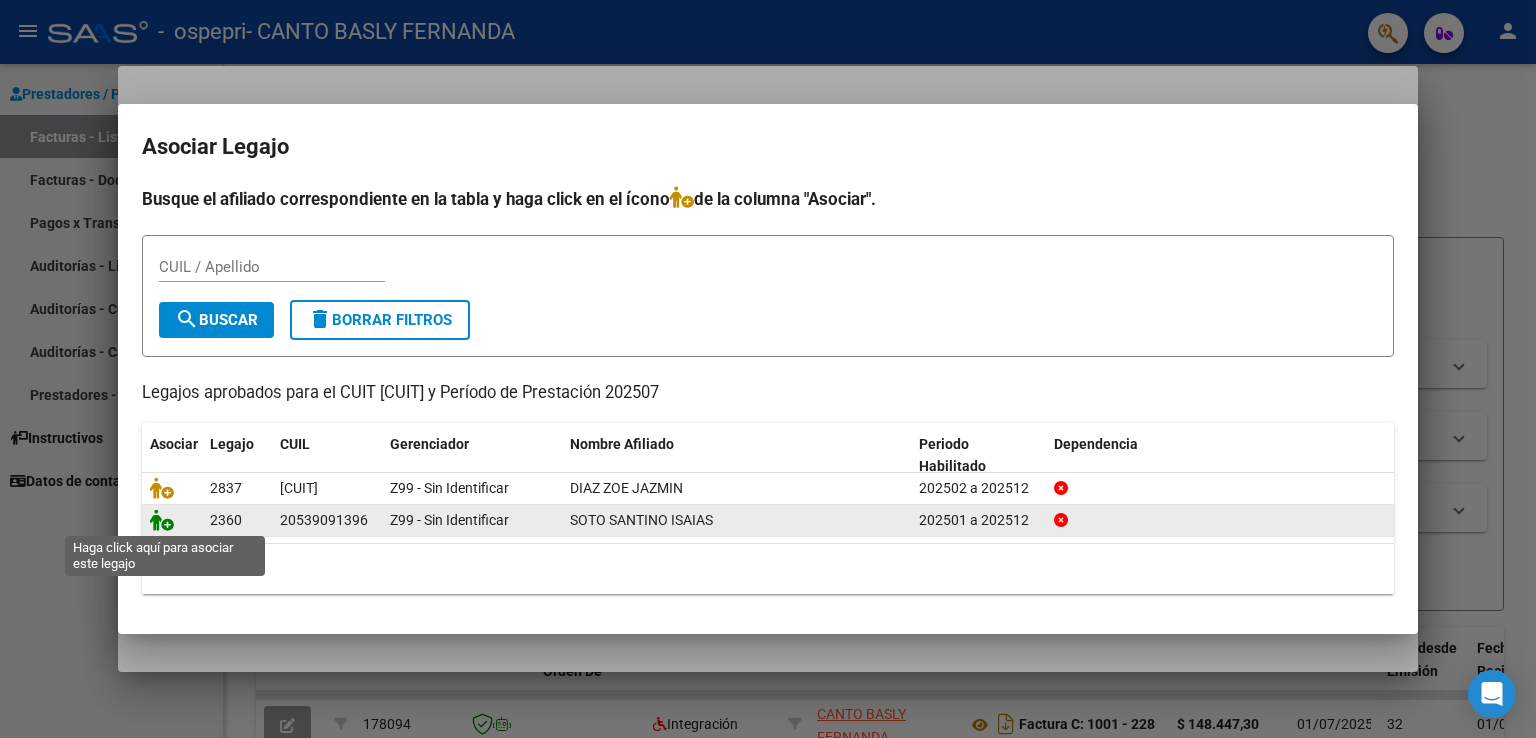 click 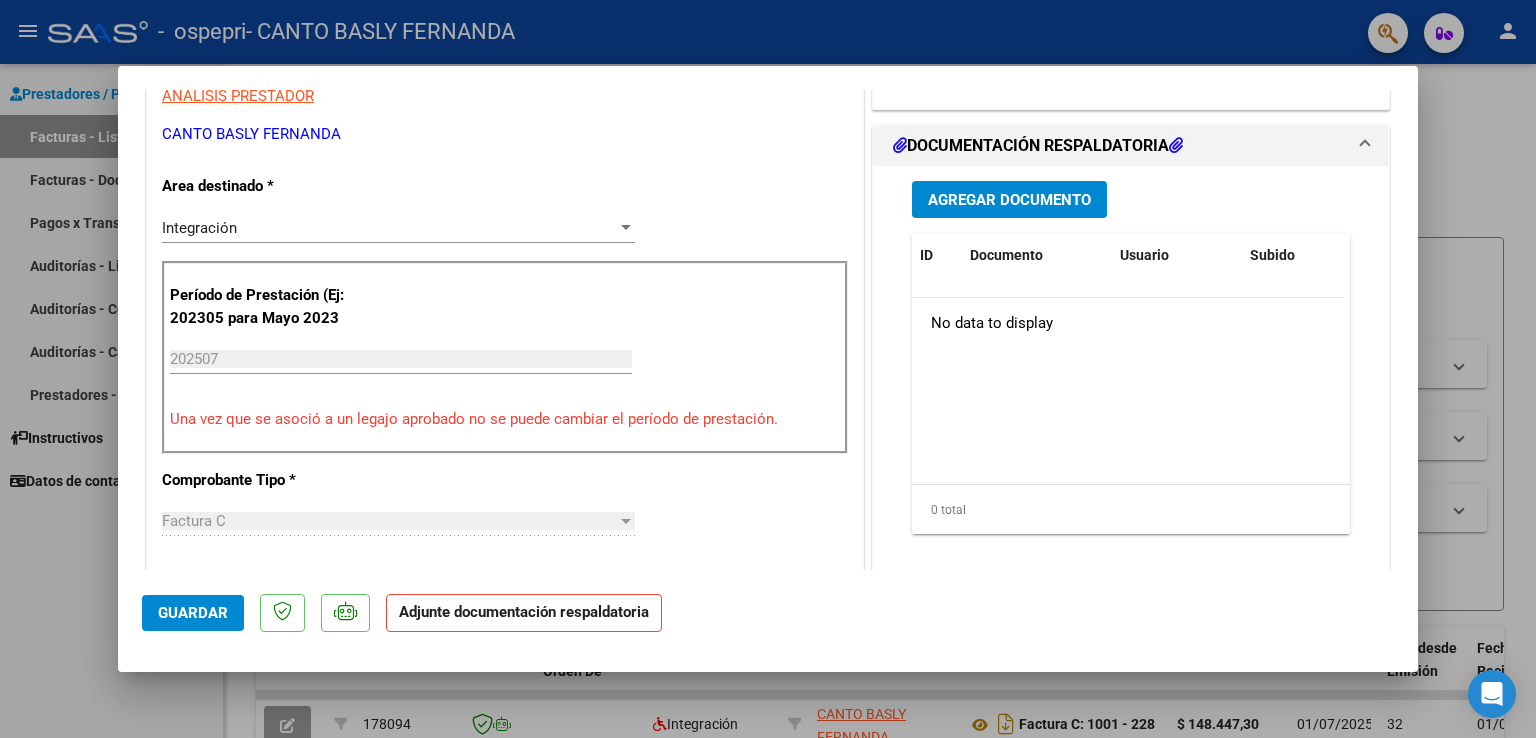 scroll, scrollTop: 435, scrollLeft: 0, axis: vertical 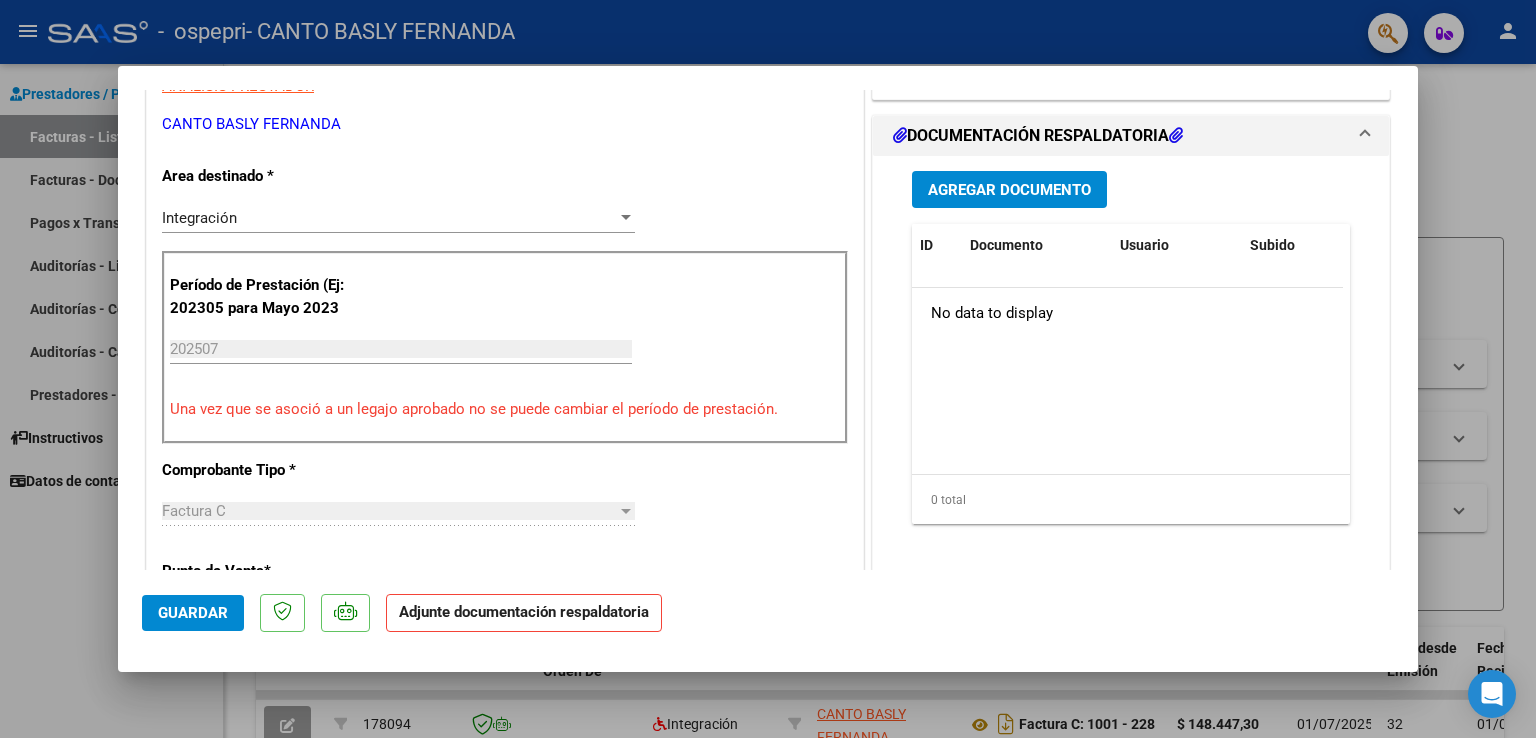 click at bounding box center [768, 369] 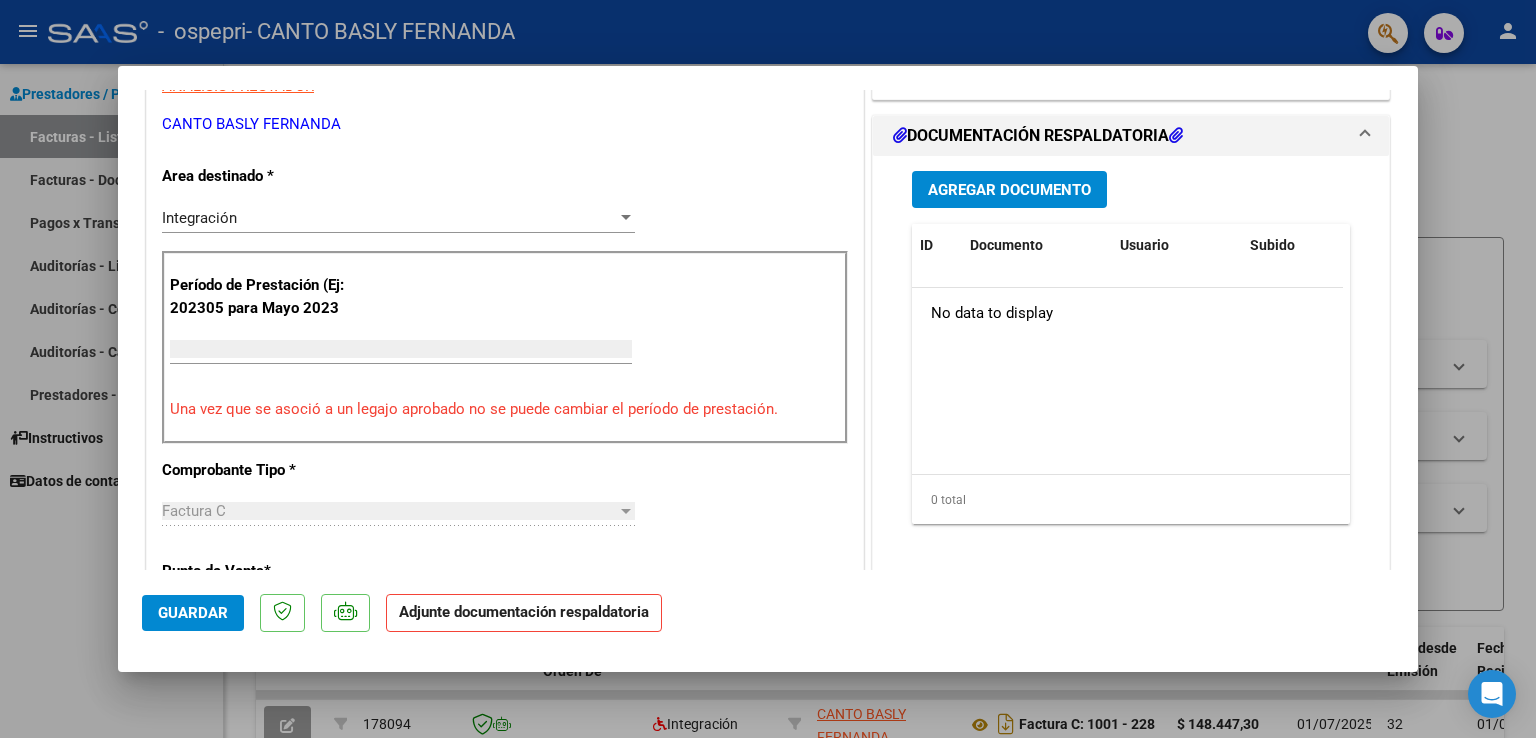 click on "Filtros Id Area Area Todos Confirmado   Mostrar totalizadores   FILTROS DEL COMPROBANTE  Comprobante Tipo Comprobante Tipo Start date – End date Fec. Comprobante Desde / Hasta Días Emisión Desde(cant. días) Días Emisión Hasta(cant. días) CUIT / Razón Social Pto. Venta Nro. Comprobante Código SSS CAE Válido CAE Válido Todos Cargado Módulo Hosp. Todos Tiene facturacion Apócrifa Hospital Refes  FILTROS DE INTEGRACION  Período De Prestación Campos del Archivo de Rendición Devuelto x SSS (dr_envio) Todos Rendido x SSS (dr_envio) Tipo de Registro Tipo de Registro Período Presentación Período Presentación Campos del Legajo Asociado (preaprobación) Afiliado Legajo (cuil/nombre) Todos Solo facturas preaprobadas  MAS FILTROS  Todos Con Doc. Respaldatoria Todos Con Trazabilidad Todos Asociado a Expediente Sur Auditoría Auditoría Auditoría Id Start date – End date Auditoría Confirmada Desde / Hasta Start date – End date Fec. Rec. Desde / Hasta Start date – End date Start date – End date" 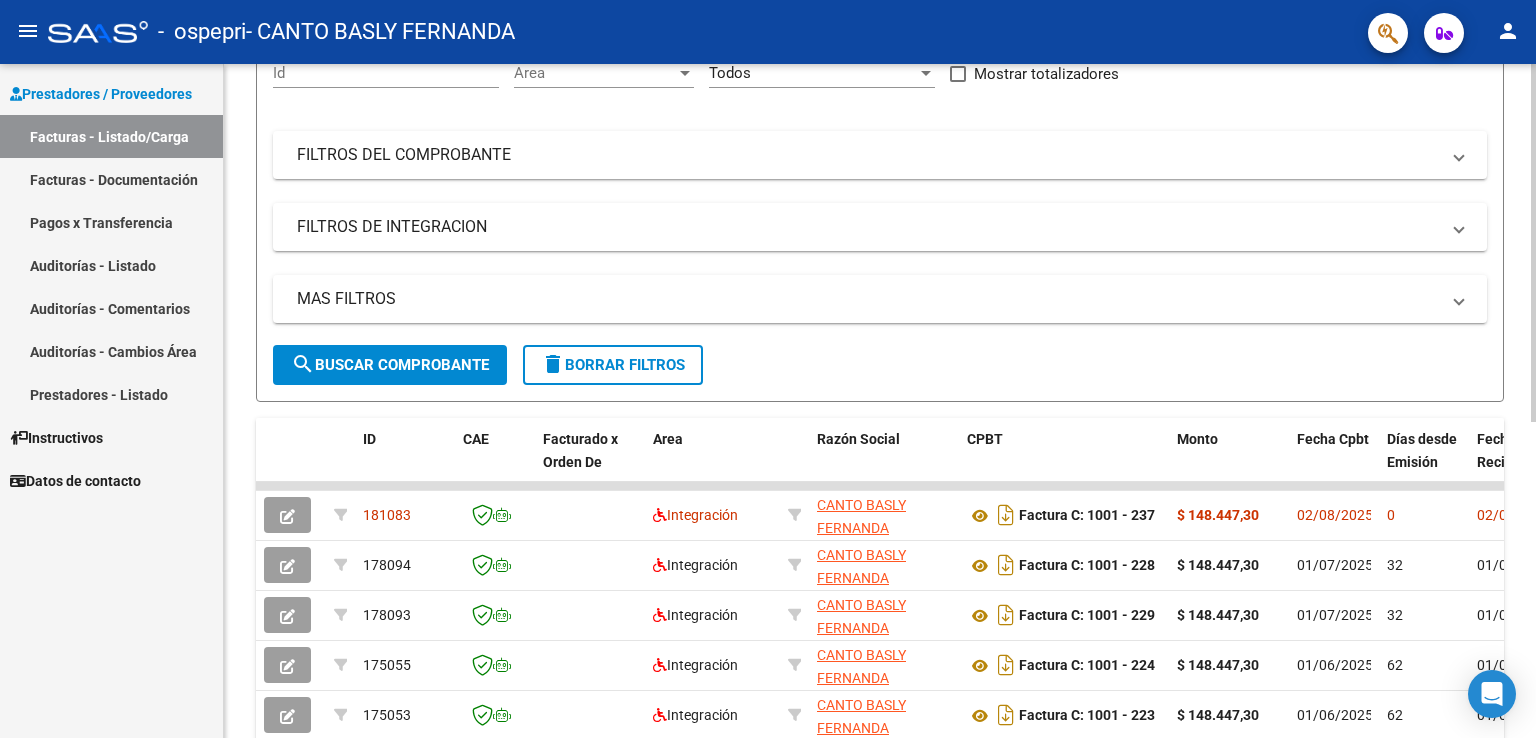 scroll, scrollTop: 248, scrollLeft: 0, axis: vertical 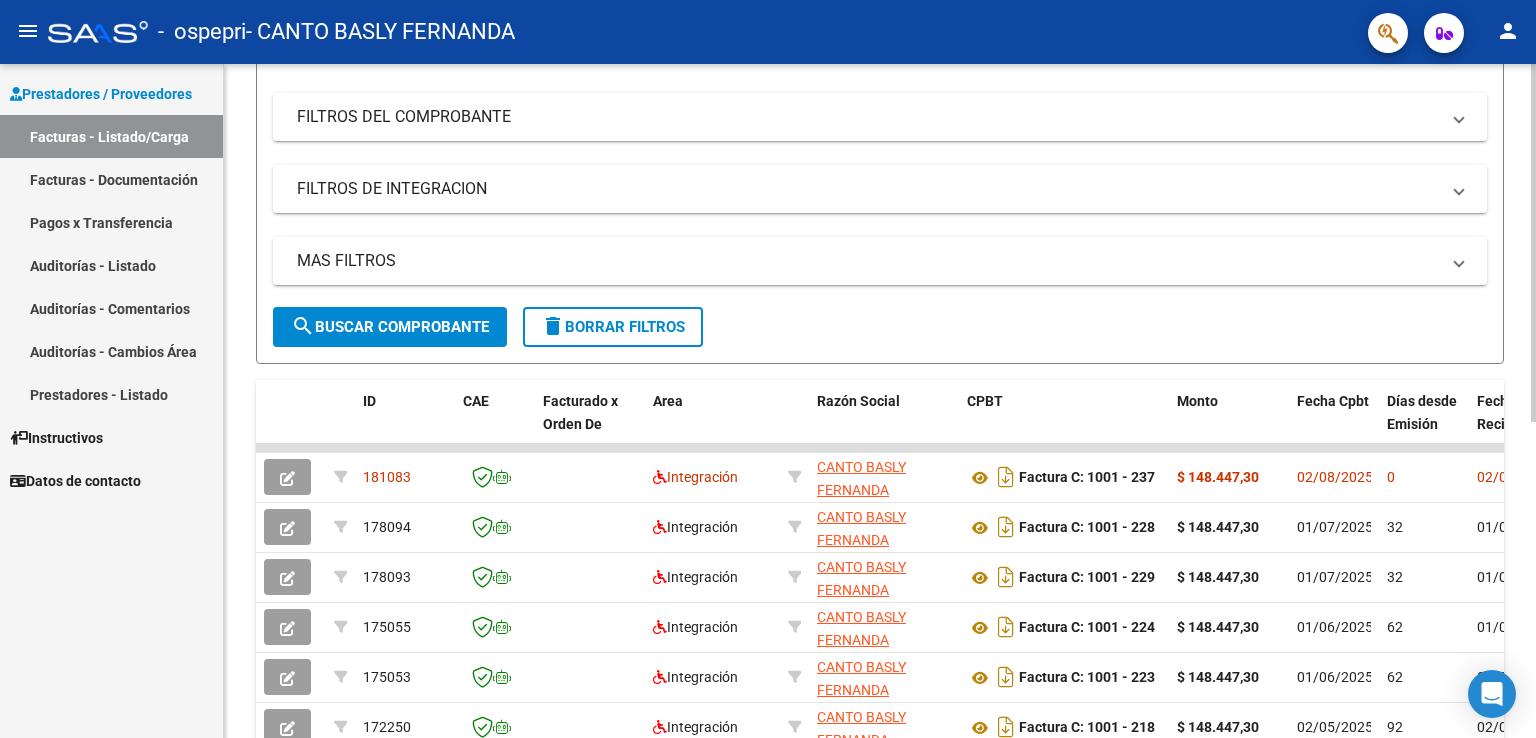 click 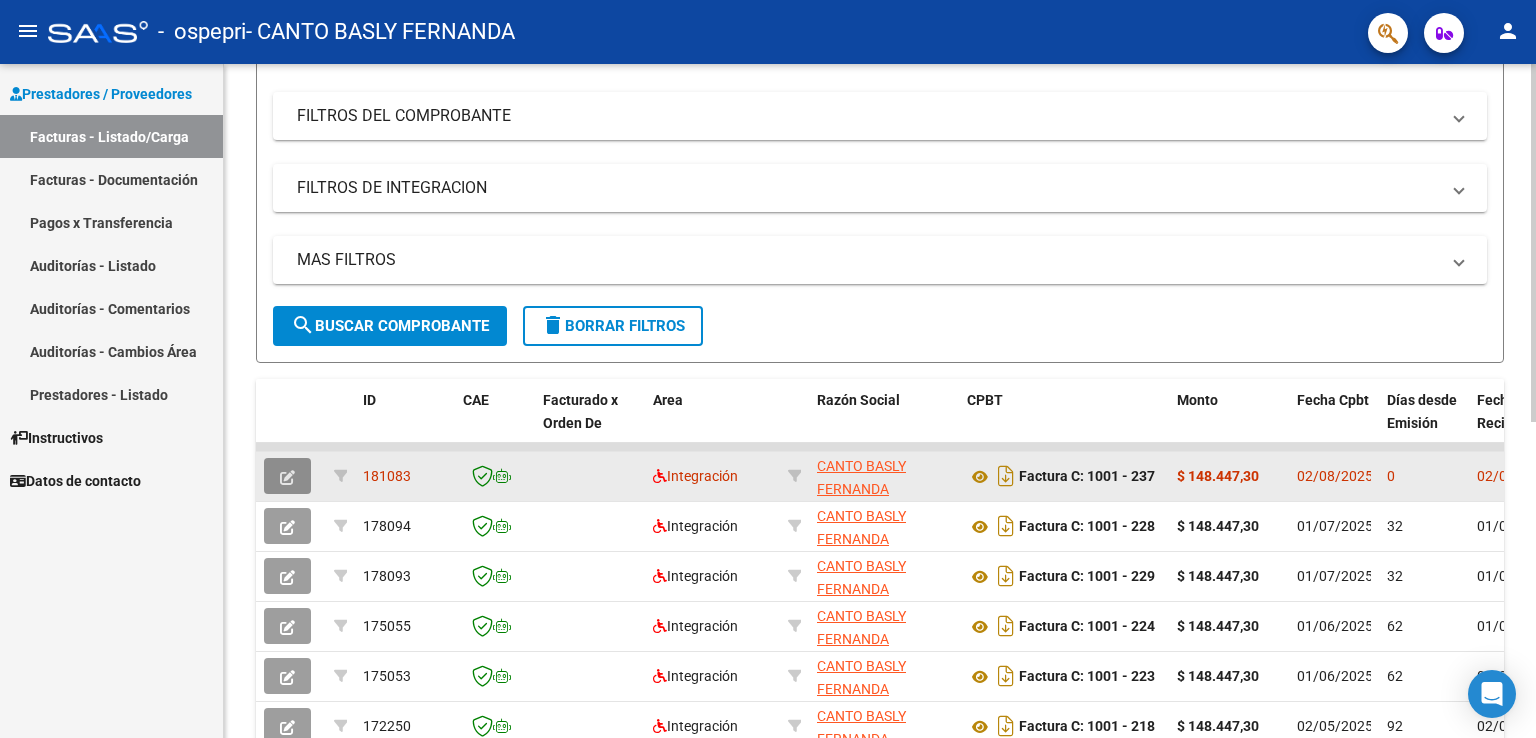 click 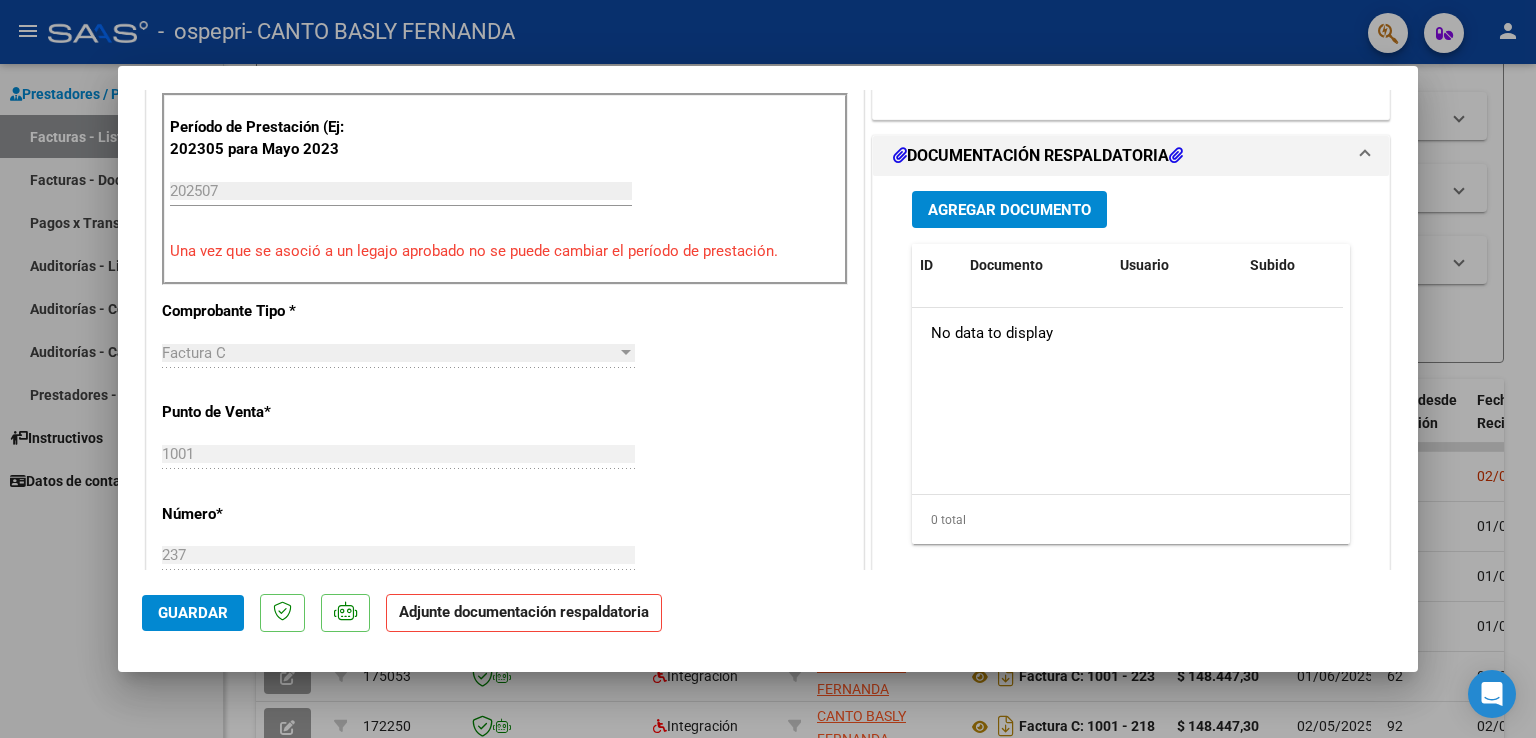 scroll, scrollTop: 486, scrollLeft: 0, axis: vertical 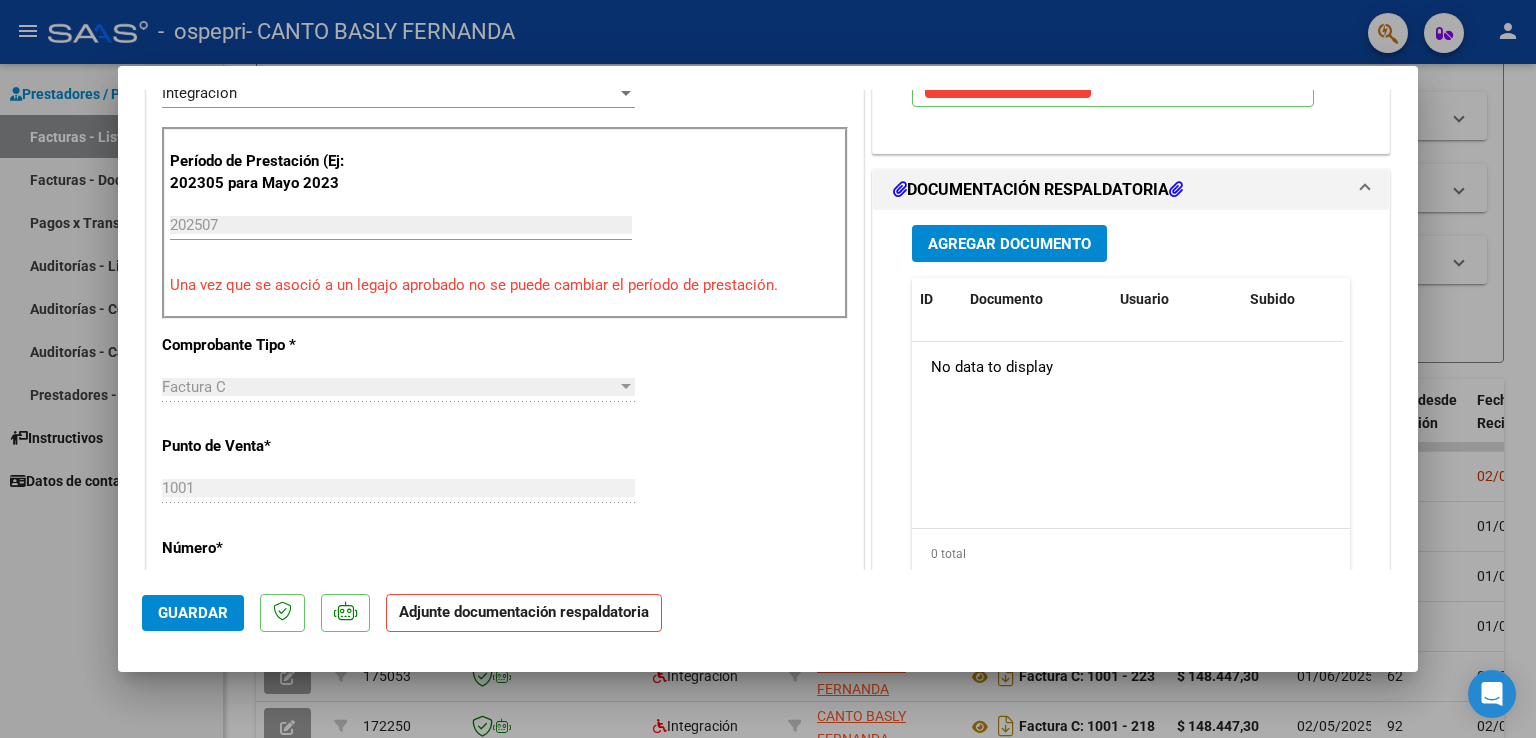 click on "No data to display" 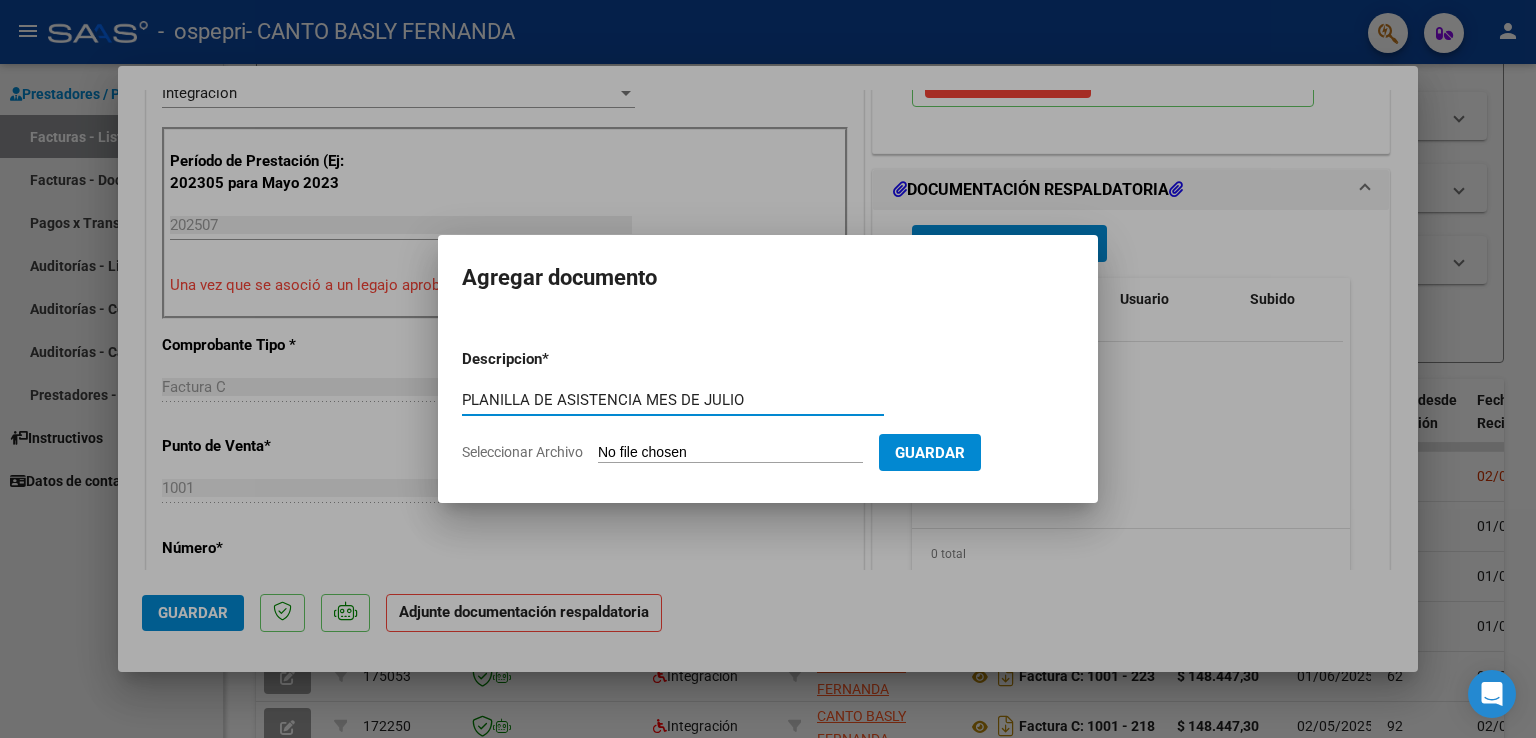 type on "PLANILLA DE ASISTENCIA MES DE JULIO" 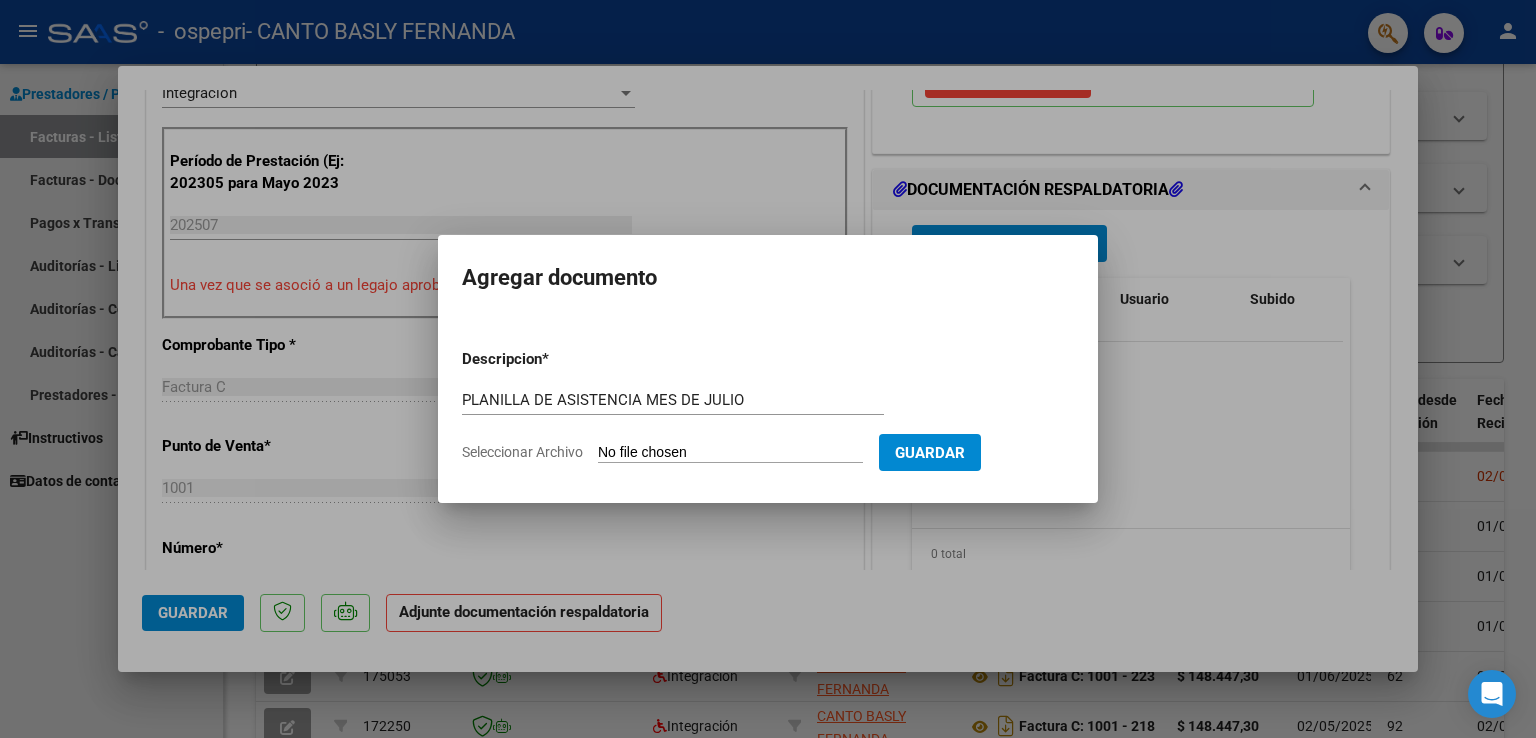 type on "C:\fakepath\[NAME].pdf" 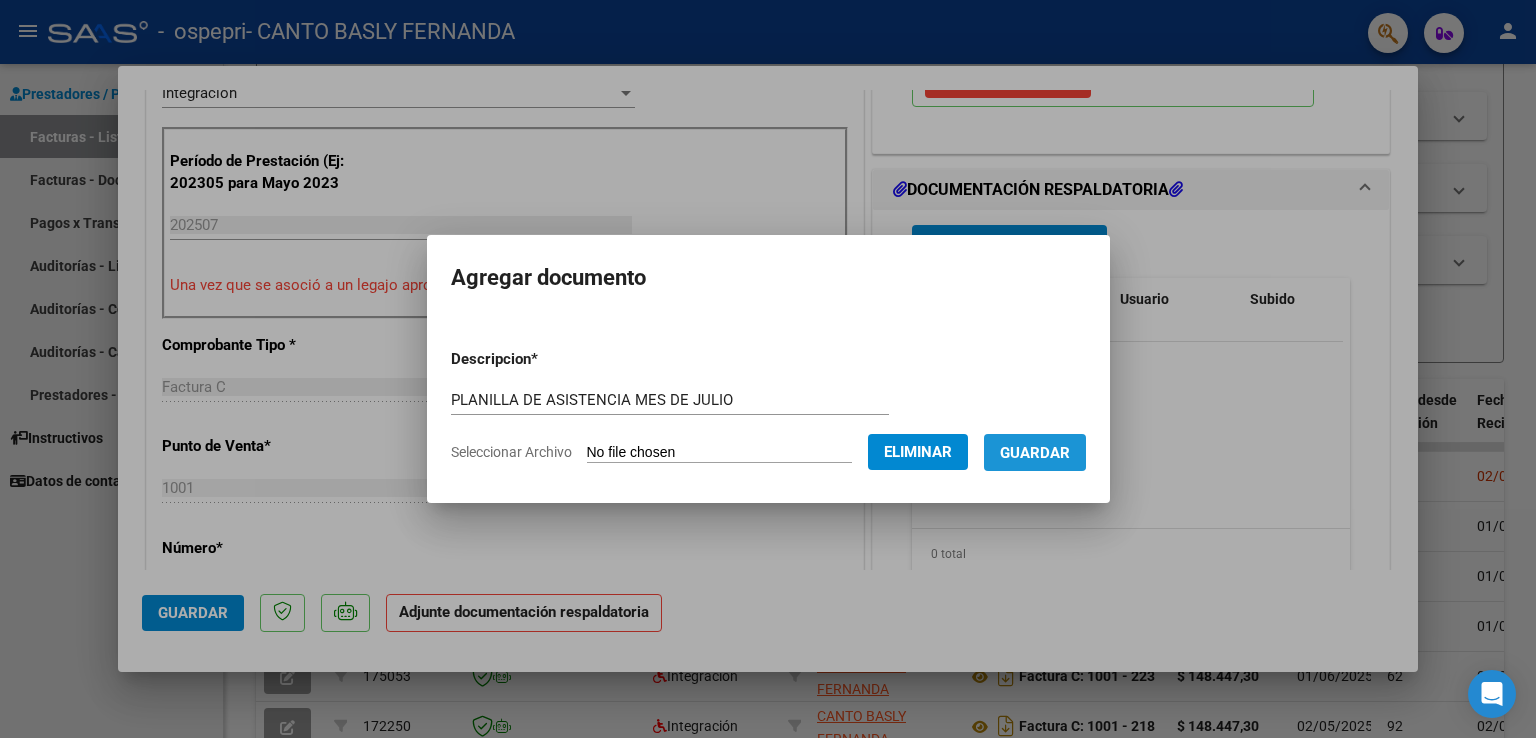 click on "Guardar" at bounding box center [1035, 453] 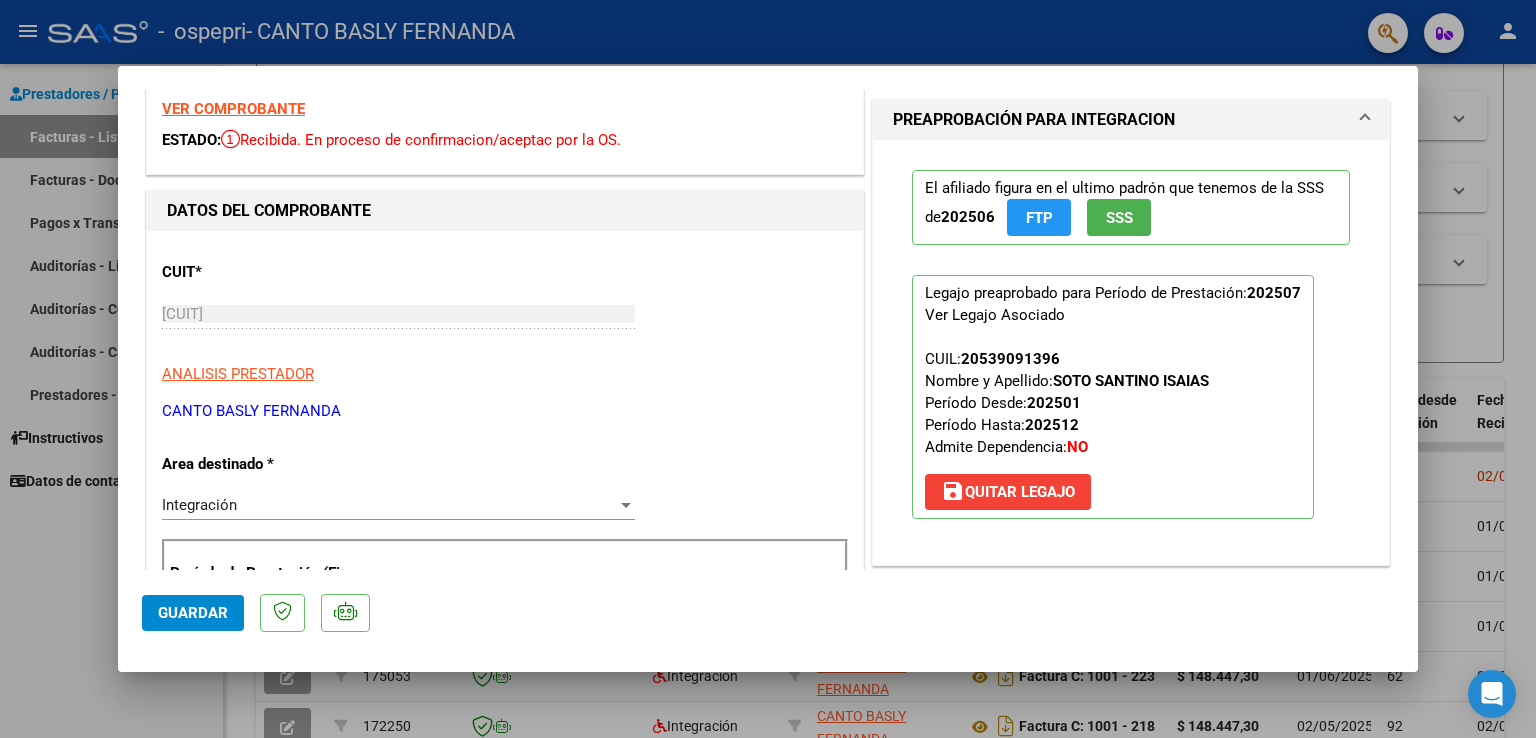 scroll, scrollTop: 0, scrollLeft: 0, axis: both 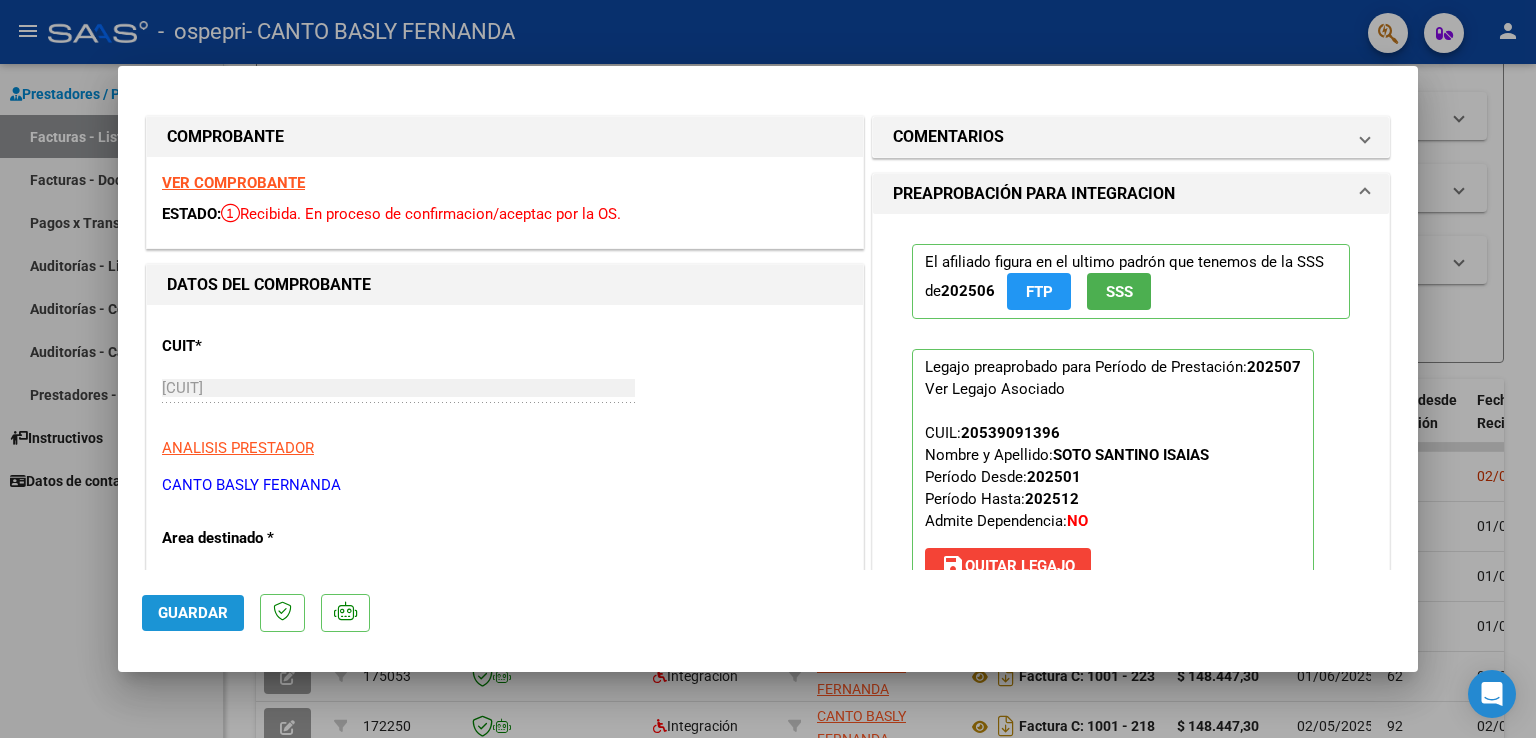 click on "Guardar" 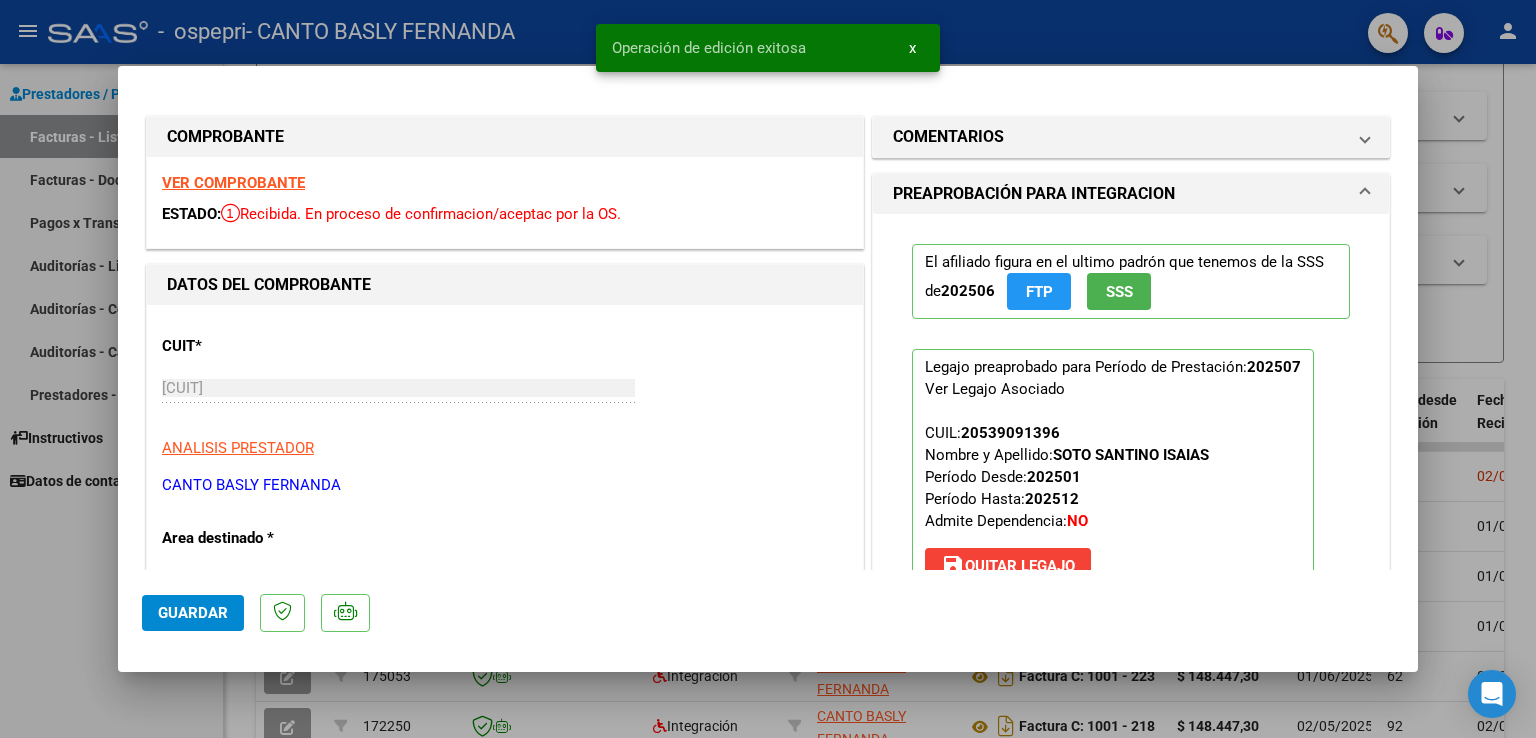 click at bounding box center [768, 369] 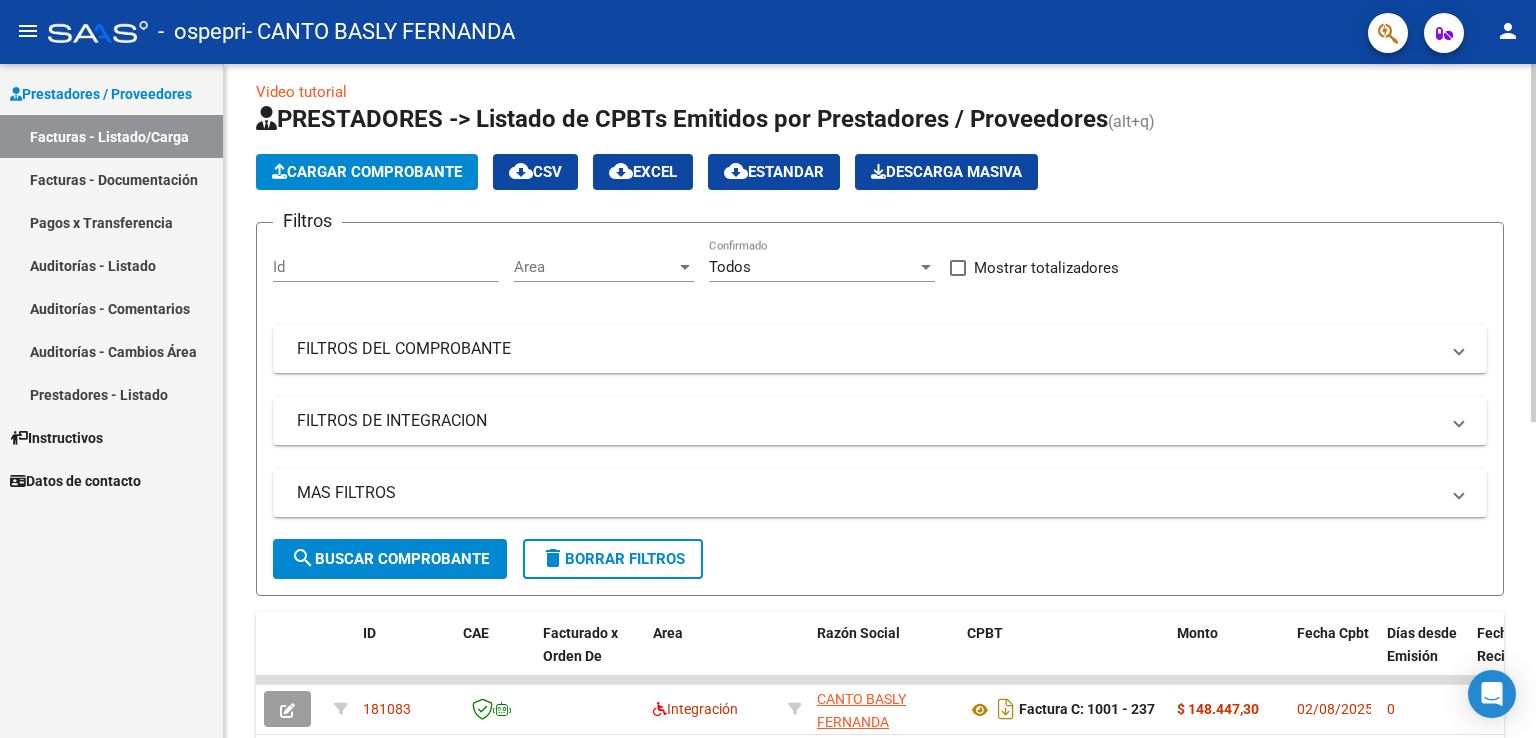 click 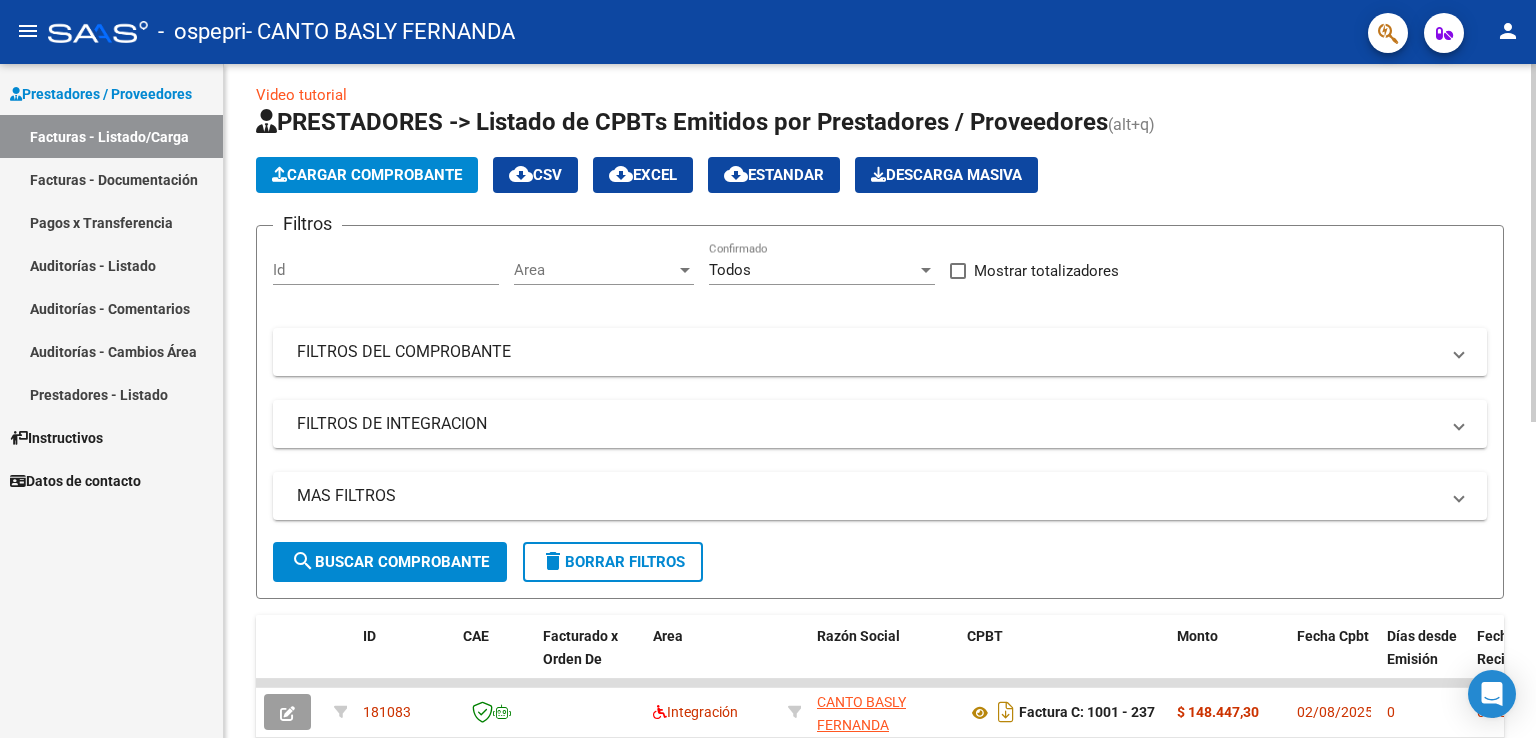 scroll, scrollTop: 0, scrollLeft: 0, axis: both 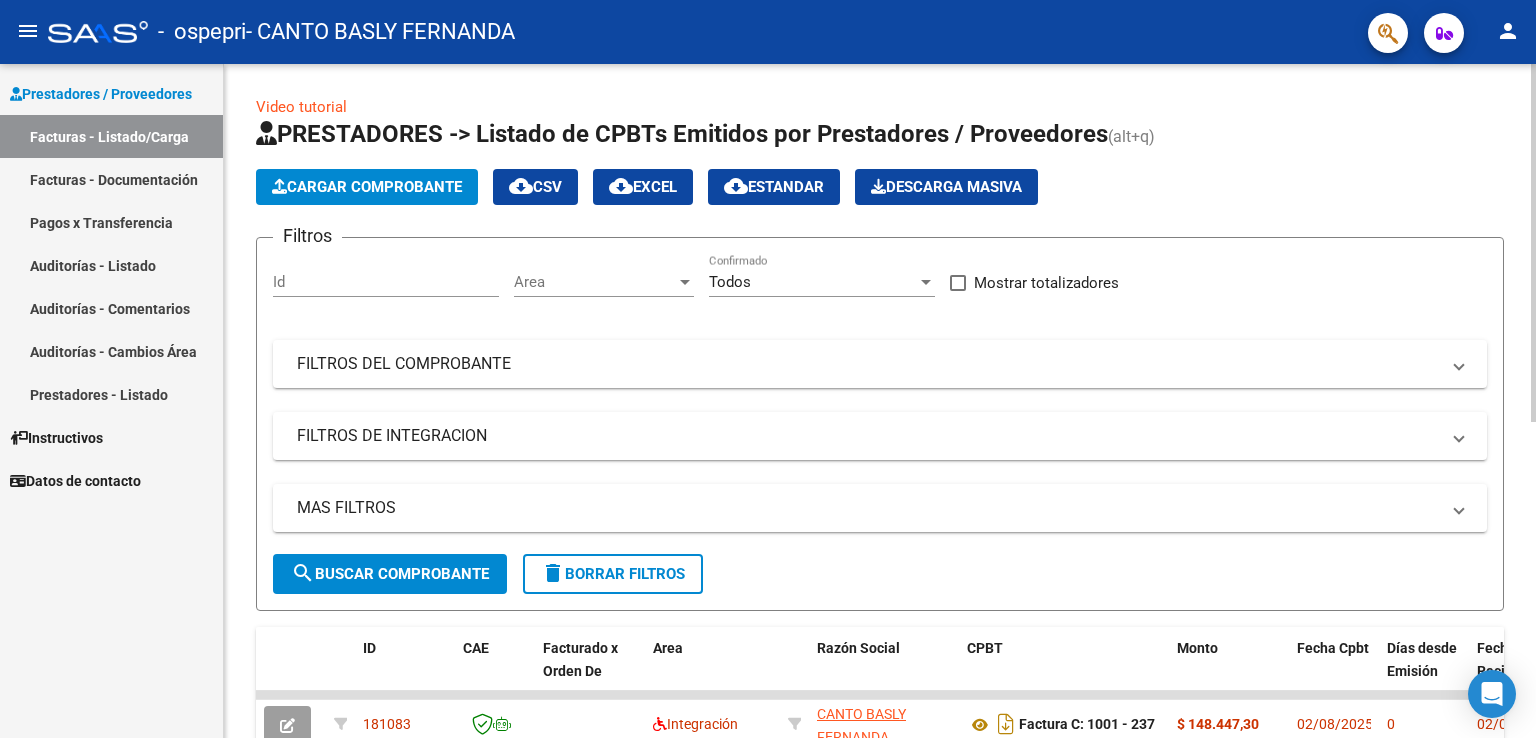 click on "menu -   ospepri   - CANTO BASLY FERNANDA person    Prestadores / Proveedores Facturas - Listado/Carga Facturas - Documentación Pagos x Transferencia Auditorías - Listado Auditorías - Comentarios Auditorías - Cambios Área Prestadores - Listado    Instructivos    Datos de contacto  Video tutorial   PRESTADORES -> Listado de CPBTs Emitidos por Prestadores / Proveedores (alt+q)   Cargar Comprobante
cloud_download  CSV  cloud_download  EXCEL  cloud_download  Estandar   Descarga Masiva
Filtros Id Area Area Todos Confirmado   Mostrar totalizadores   FILTROS DEL COMPROBANTE  Comprobante Tipo Comprobante Tipo Start date – End date Fec. Comprobante Desde / Hasta Días Emisión Desde(cant. días) Días Emisión Hasta(cant. días) CUIT / Razón Social Pto. Venta Nro. Comprobante Código SSS CAE Válido CAE Válido Todos Cargado Módulo Hosp. Todos Tiene facturacion Apócrifa Hospital Refes  FILTROS DE INTEGRACION  Período De Prestación Campos del Archivo de Rendición Devuelto x SSS (dr_envio) Todos 0" 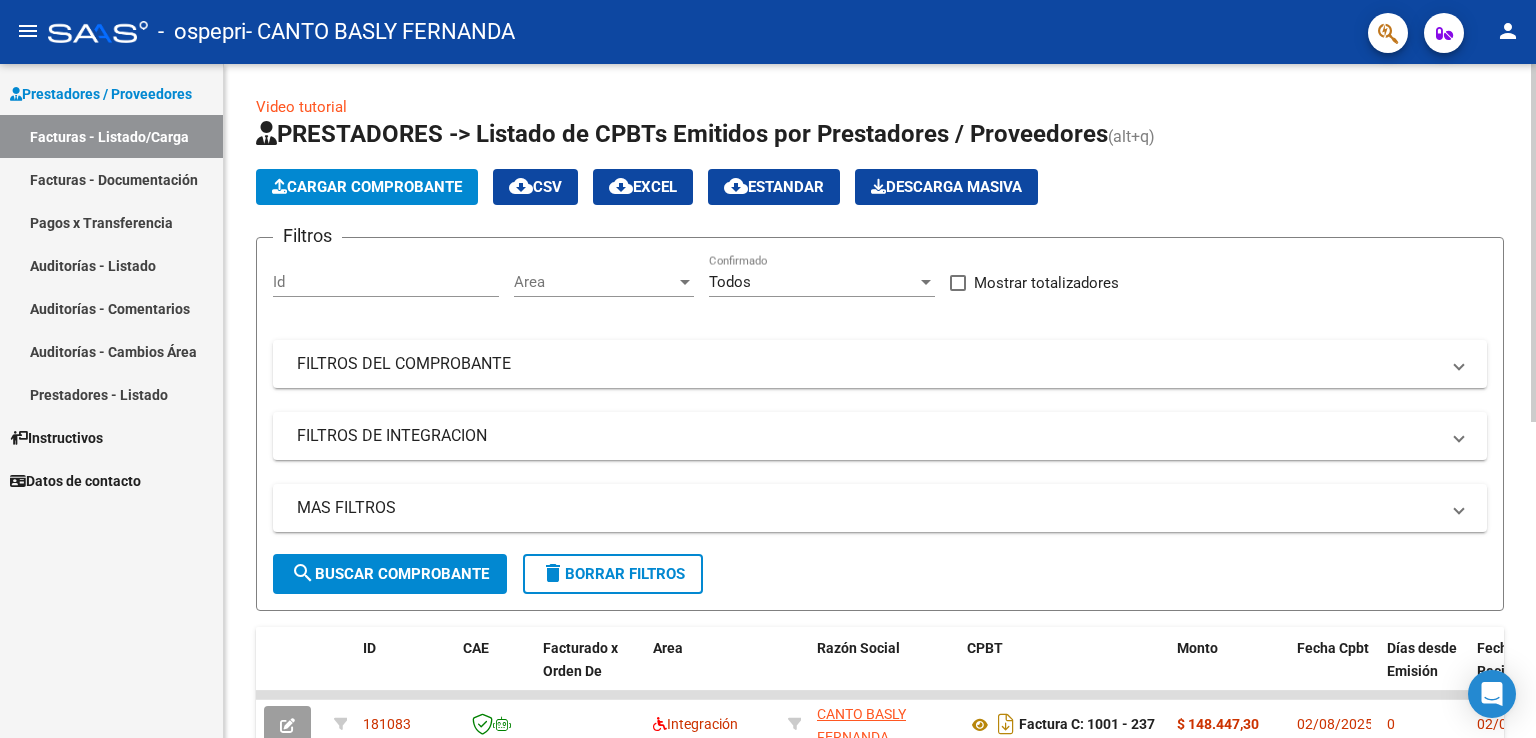 click on "Cargar Comprobante" 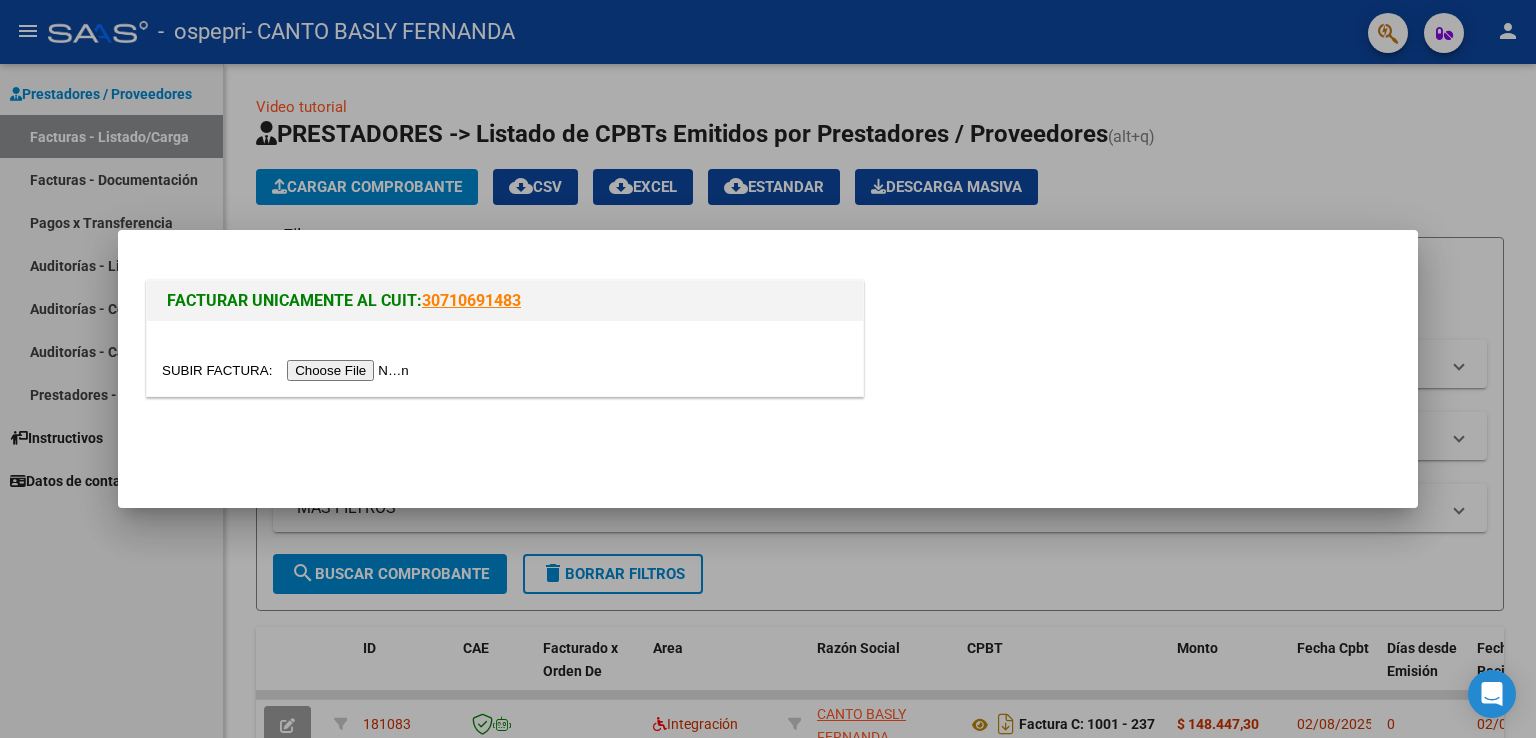 click at bounding box center [288, 370] 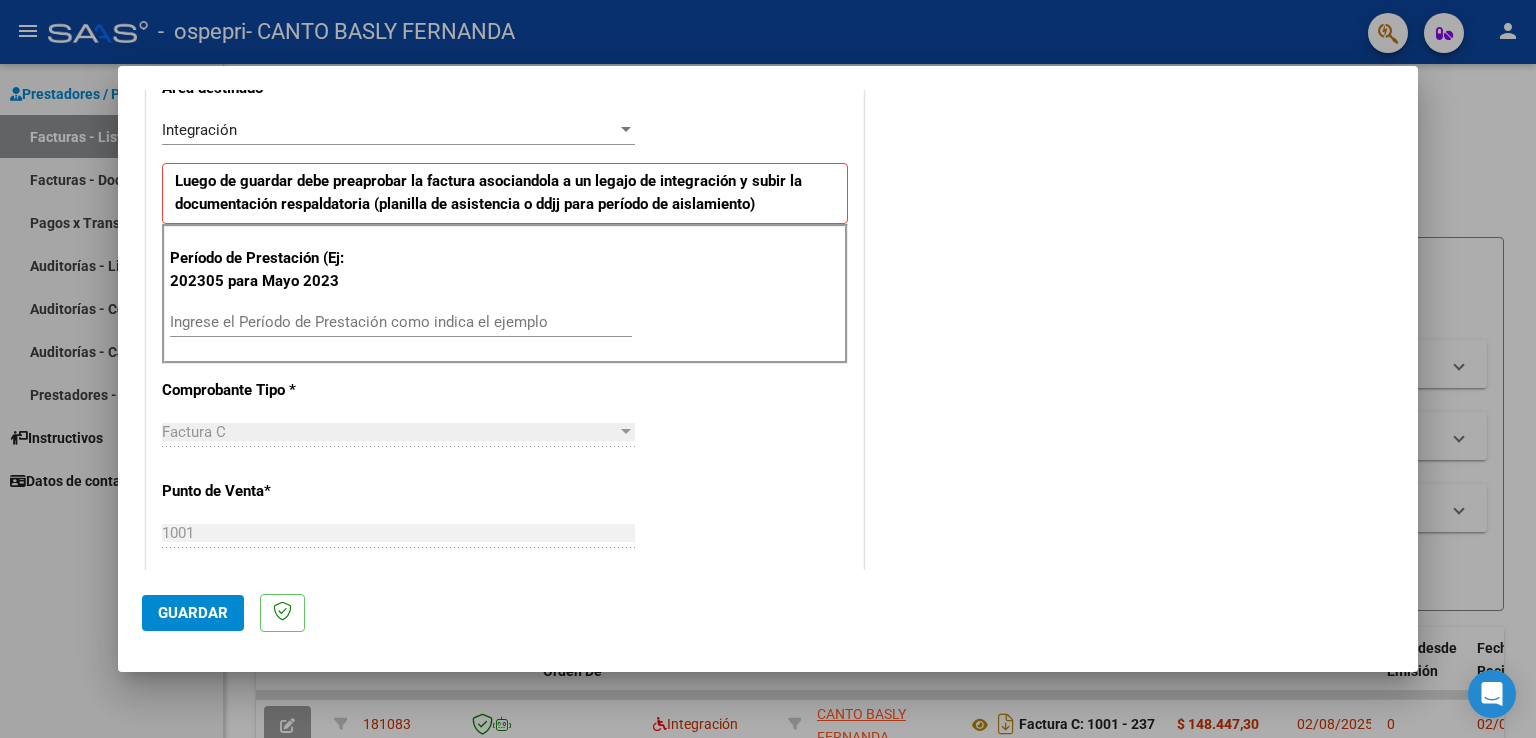 scroll, scrollTop: 459, scrollLeft: 0, axis: vertical 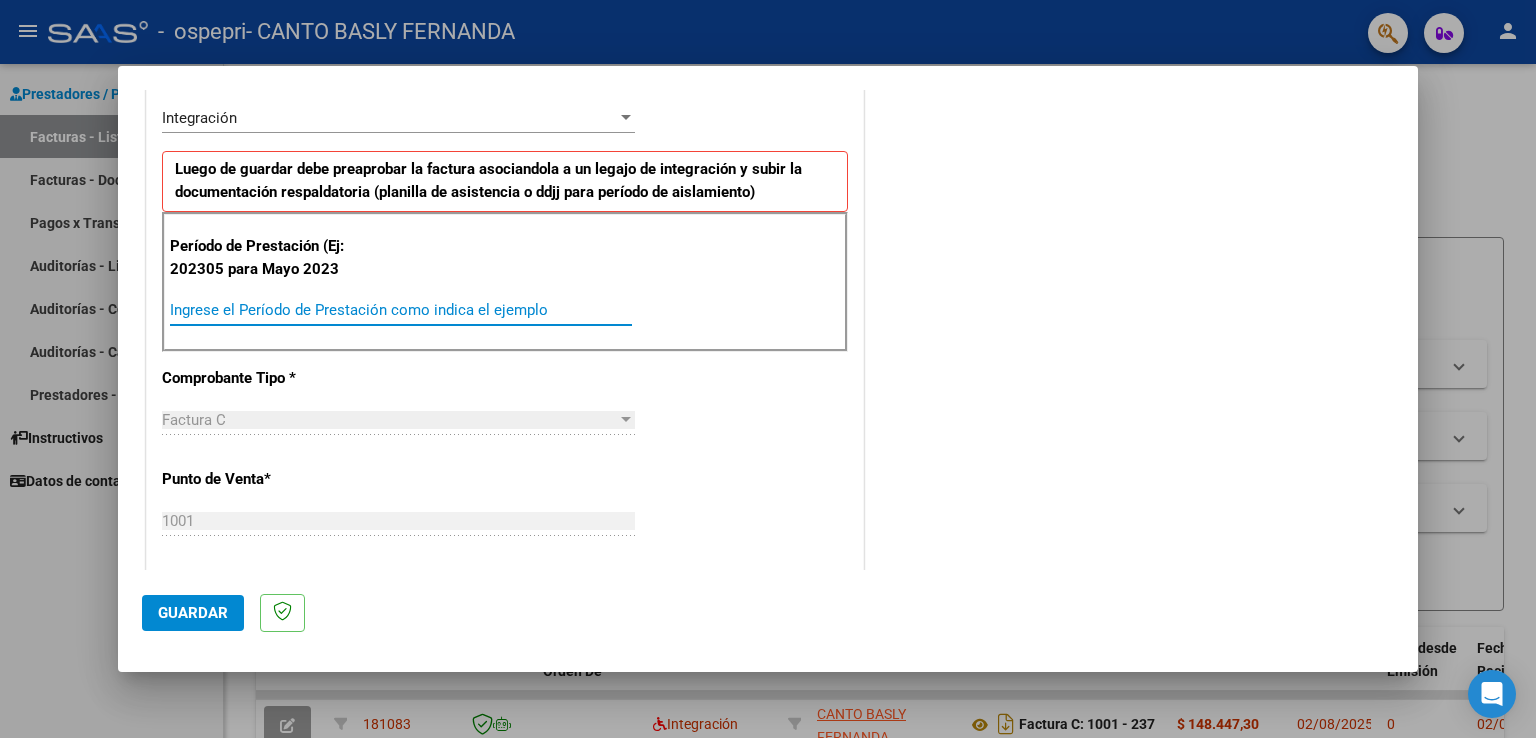 click on "Ingrese el Período de Prestación como indica el ejemplo" at bounding box center (401, 310) 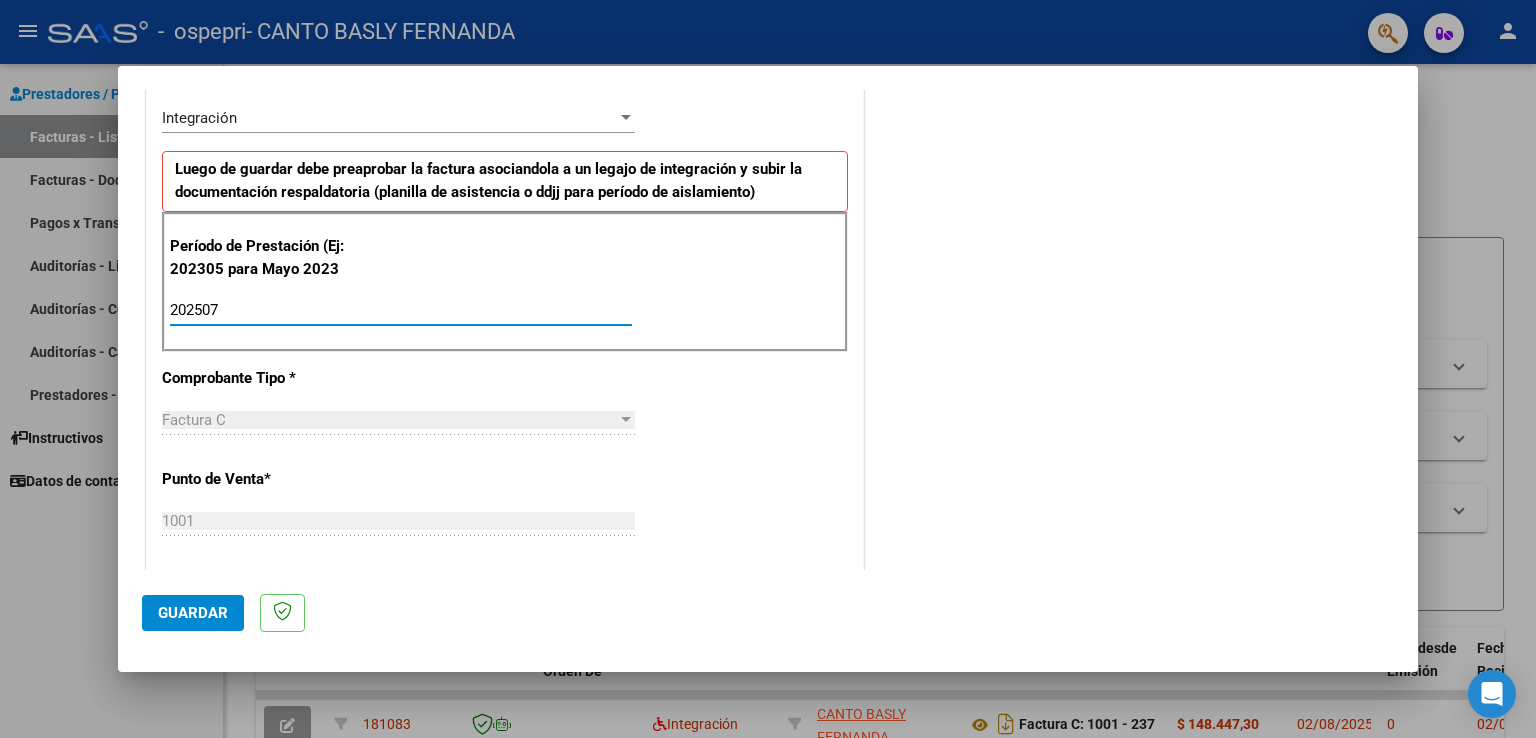 type on "202507" 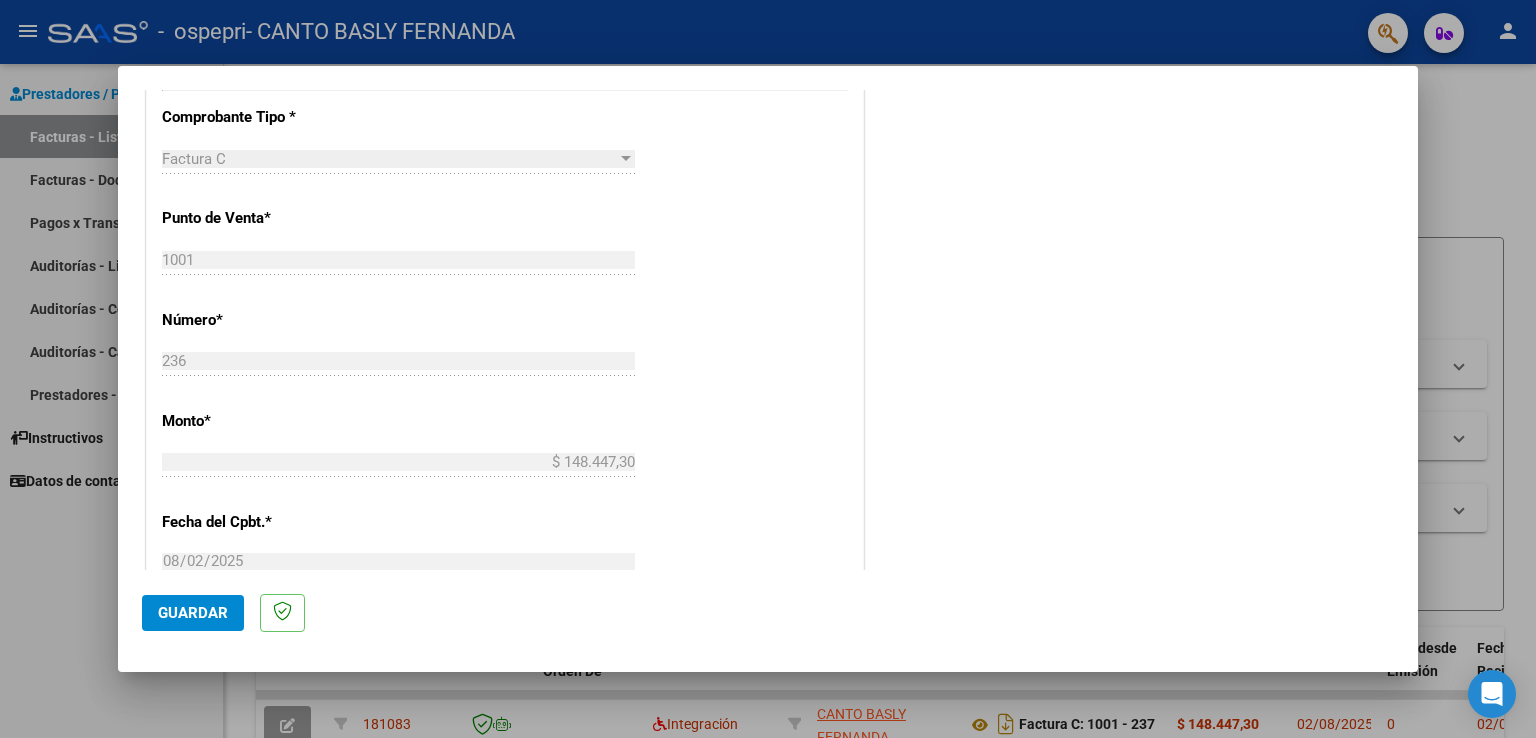 scroll, scrollTop: 1240, scrollLeft: 0, axis: vertical 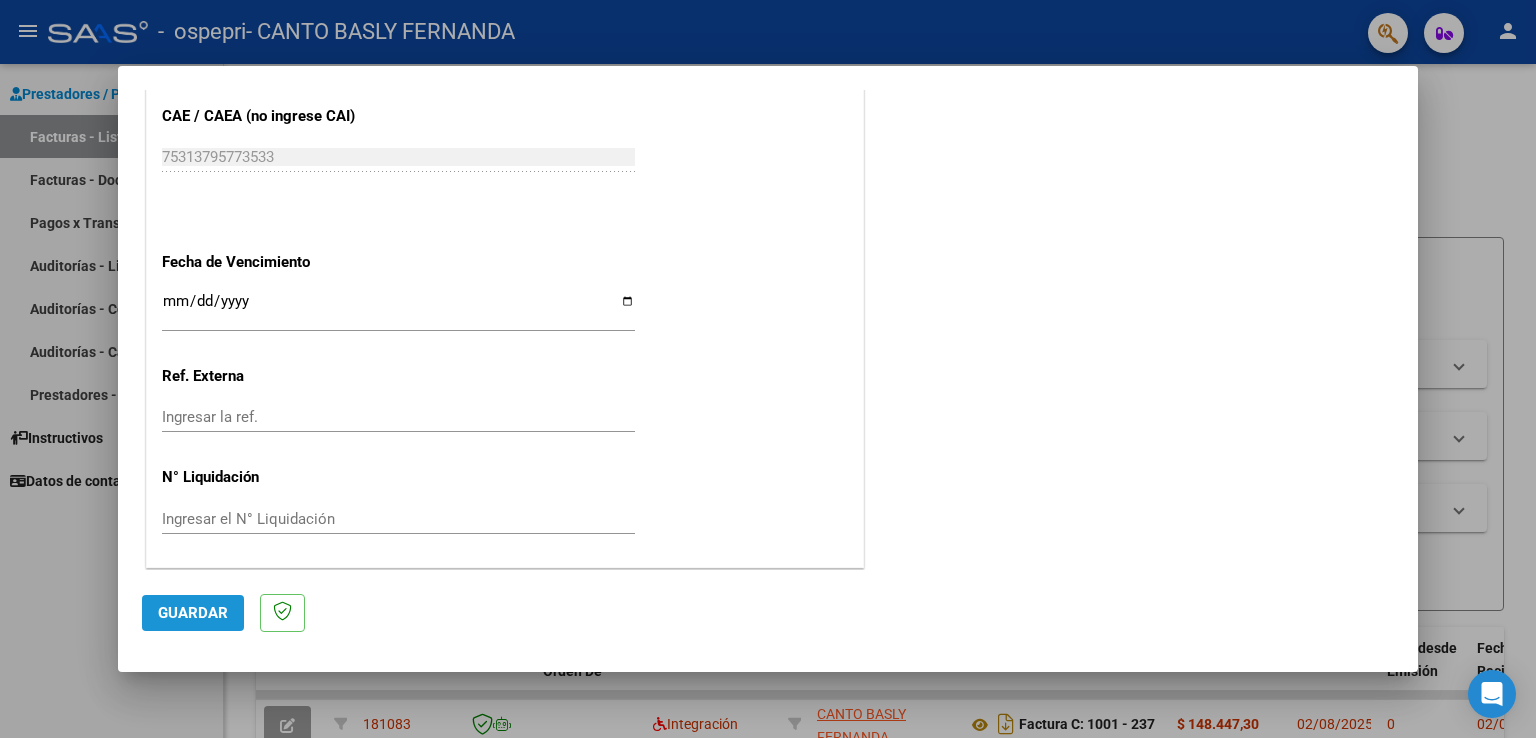 click on "Guardar" 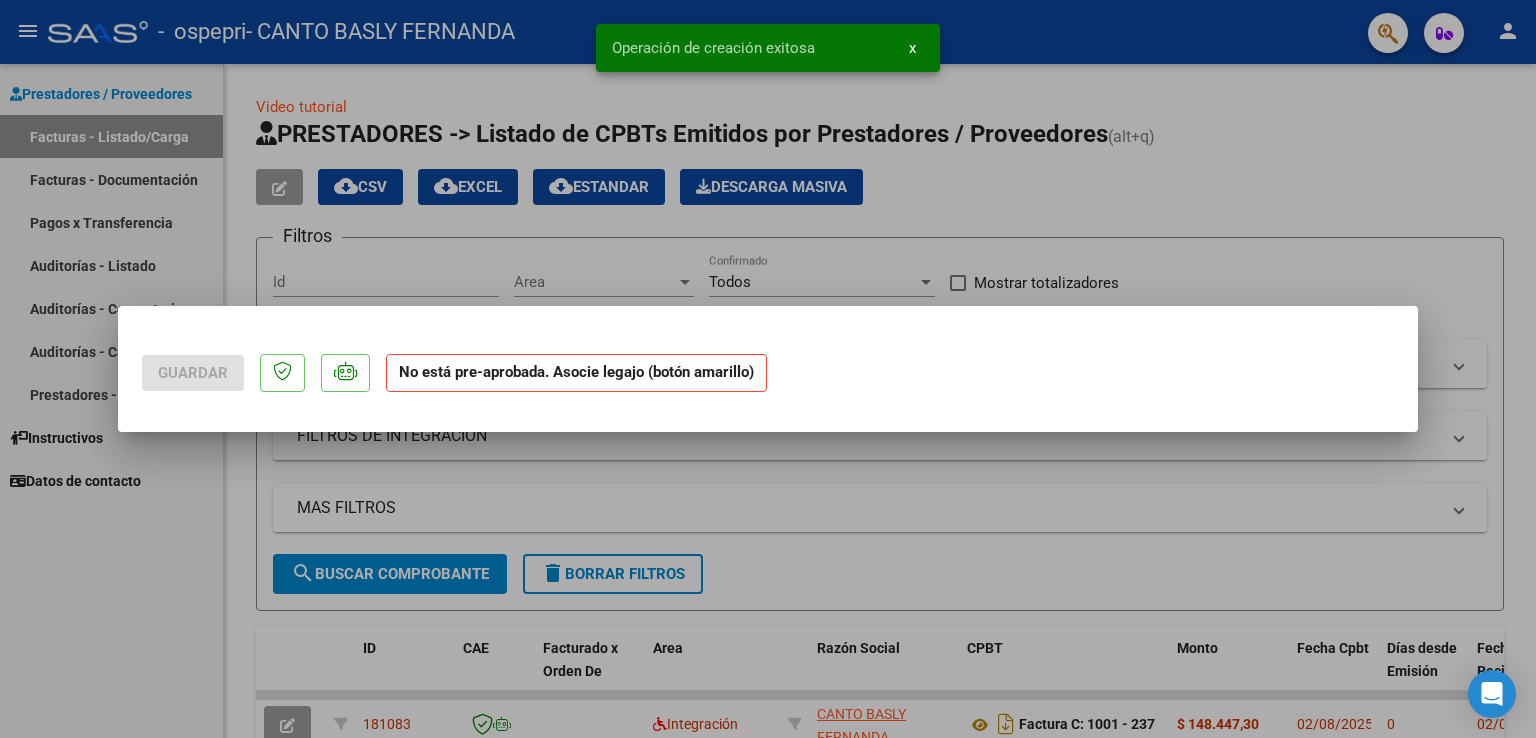 scroll, scrollTop: 0, scrollLeft: 0, axis: both 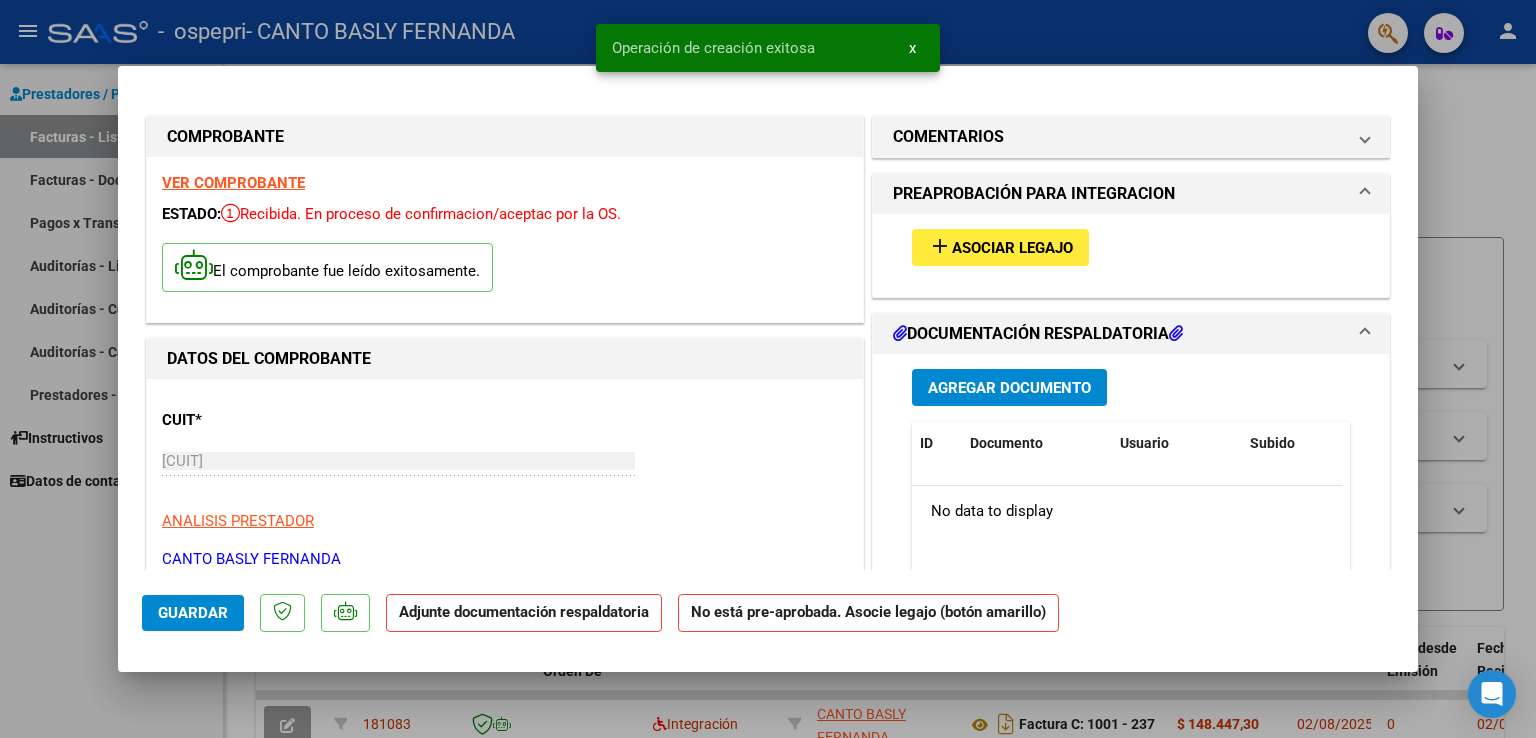 click on "Asociar Legajo" at bounding box center (1012, 248) 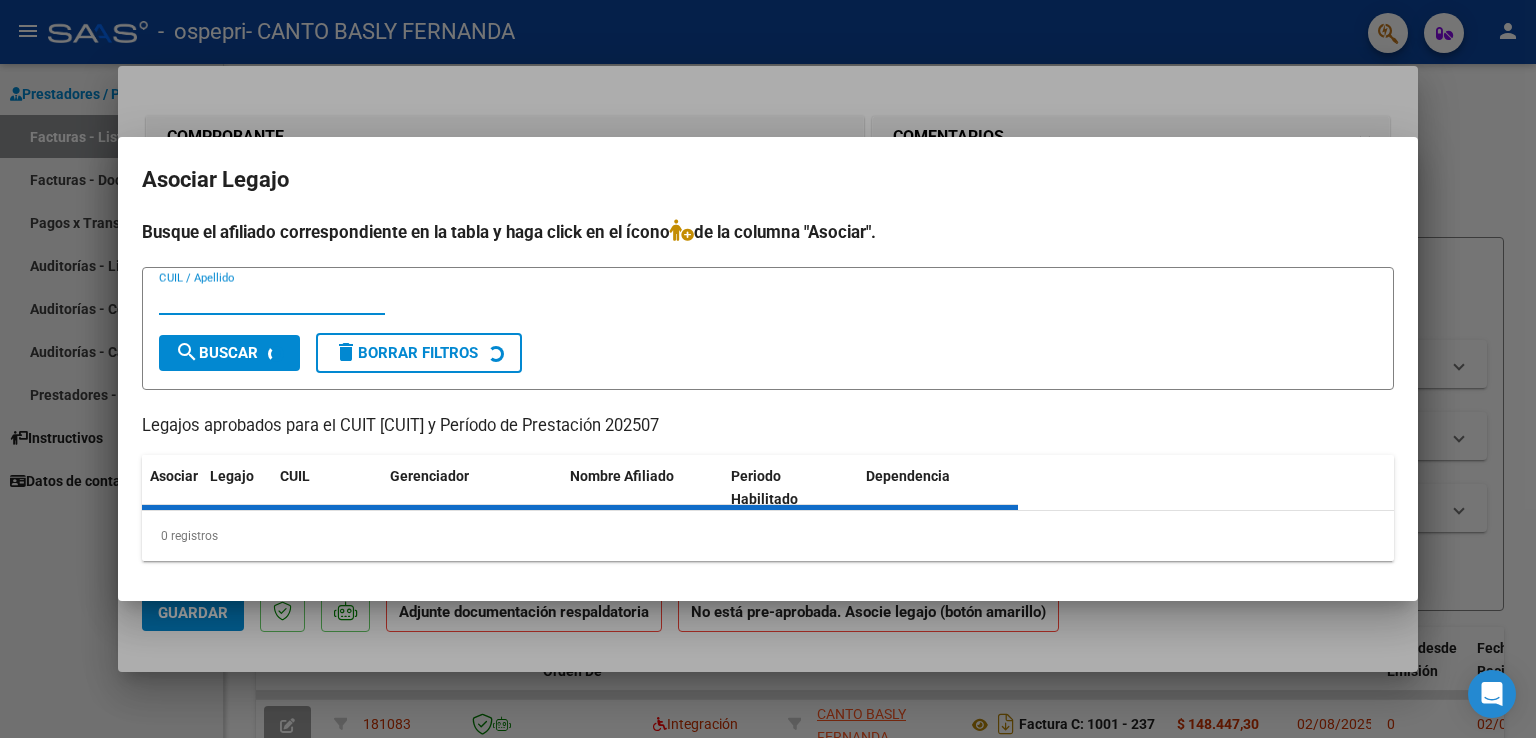 click at bounding box center (768, 369) 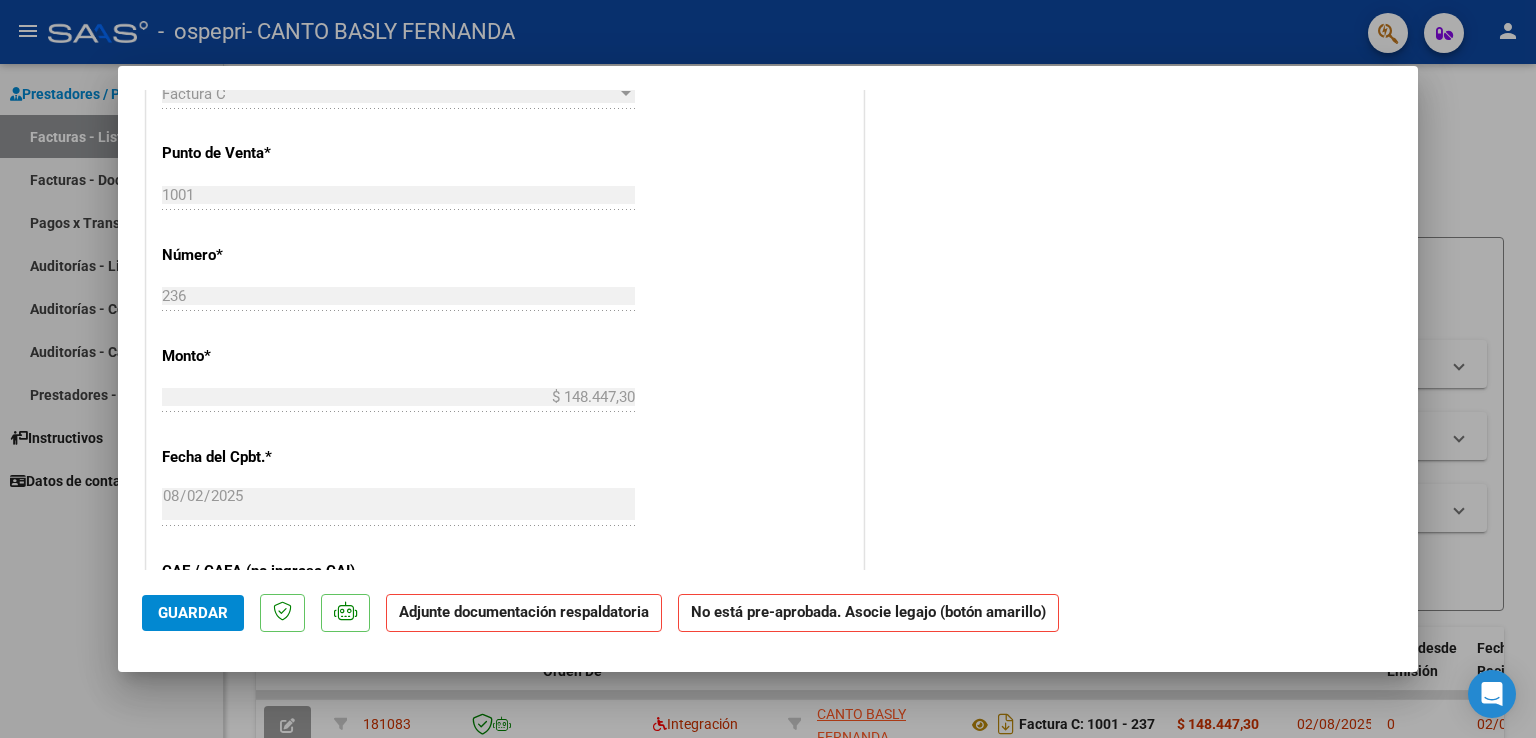 scroll, scrollTop: 840, scrollLeft: 0, axis: vertical 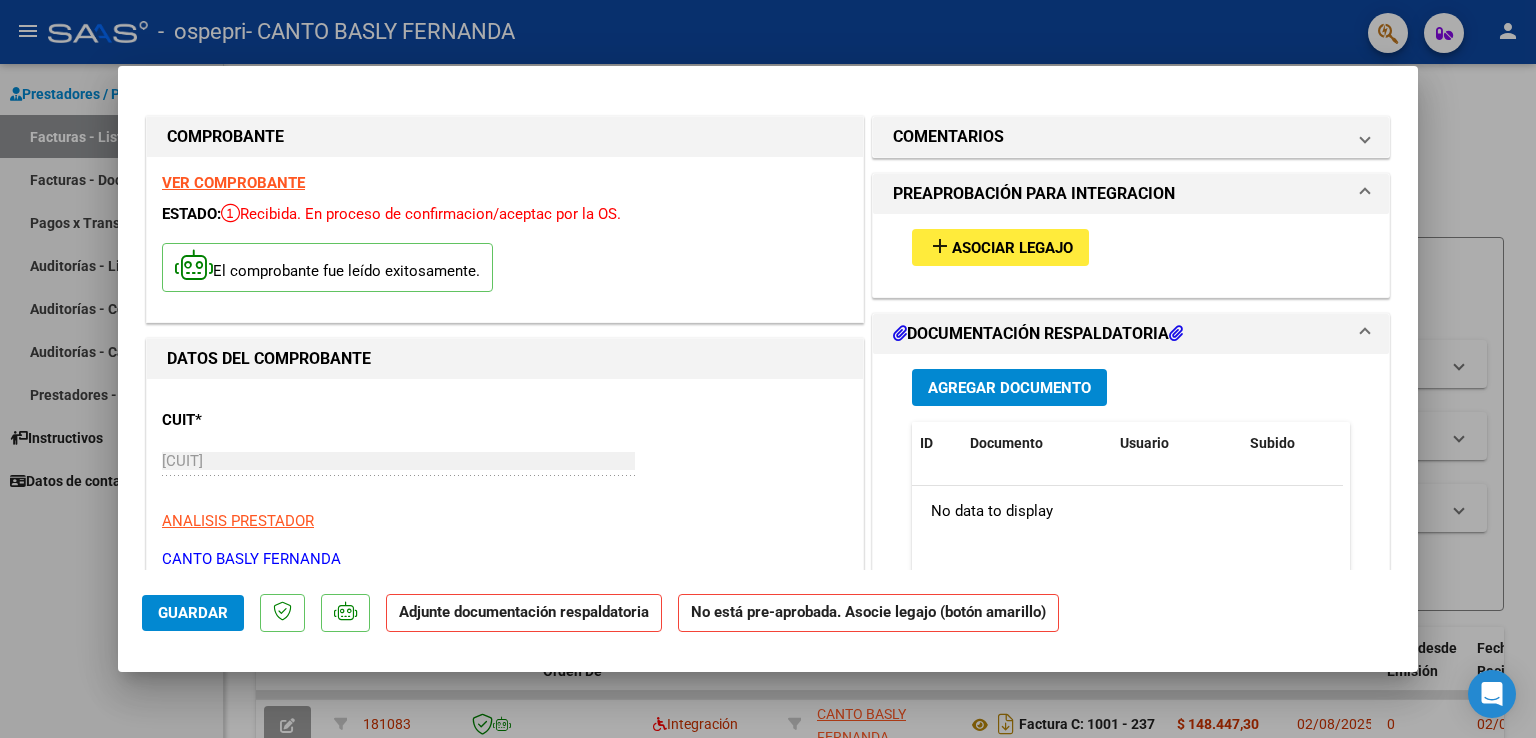 click on "VER COMPROBANTE" at bounding box center (233, 183) 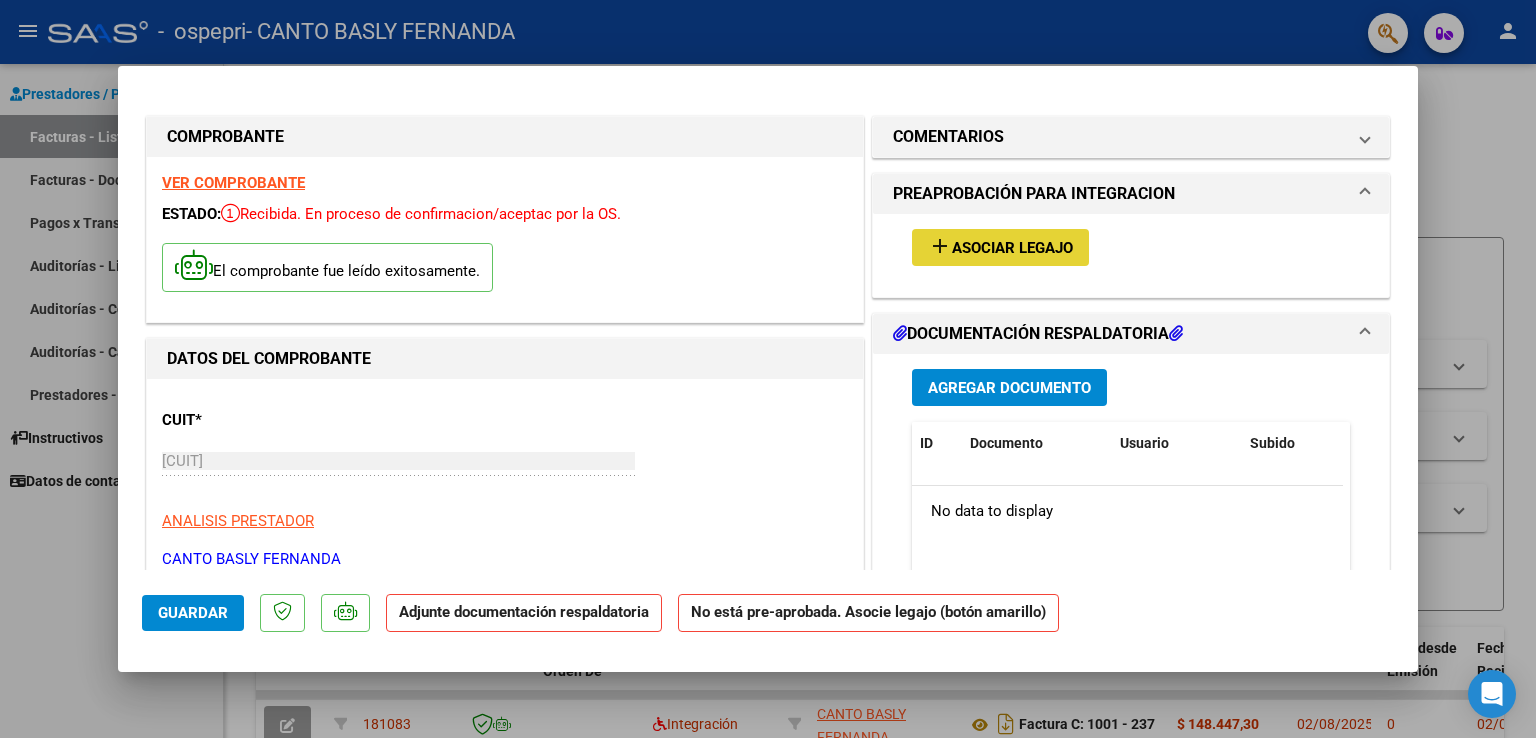 click on "Asociar Legajo" at bounding box center (1012, 248) 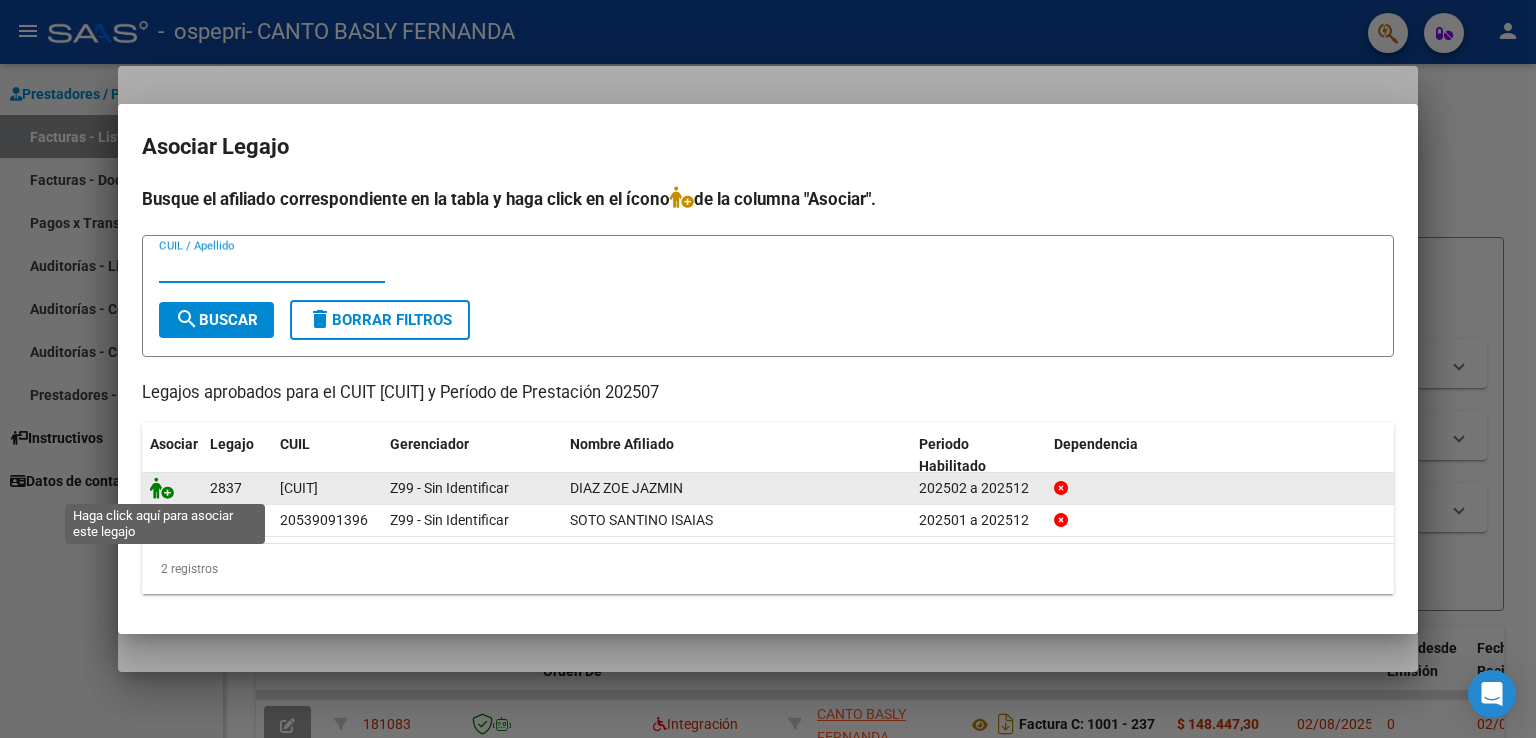 click 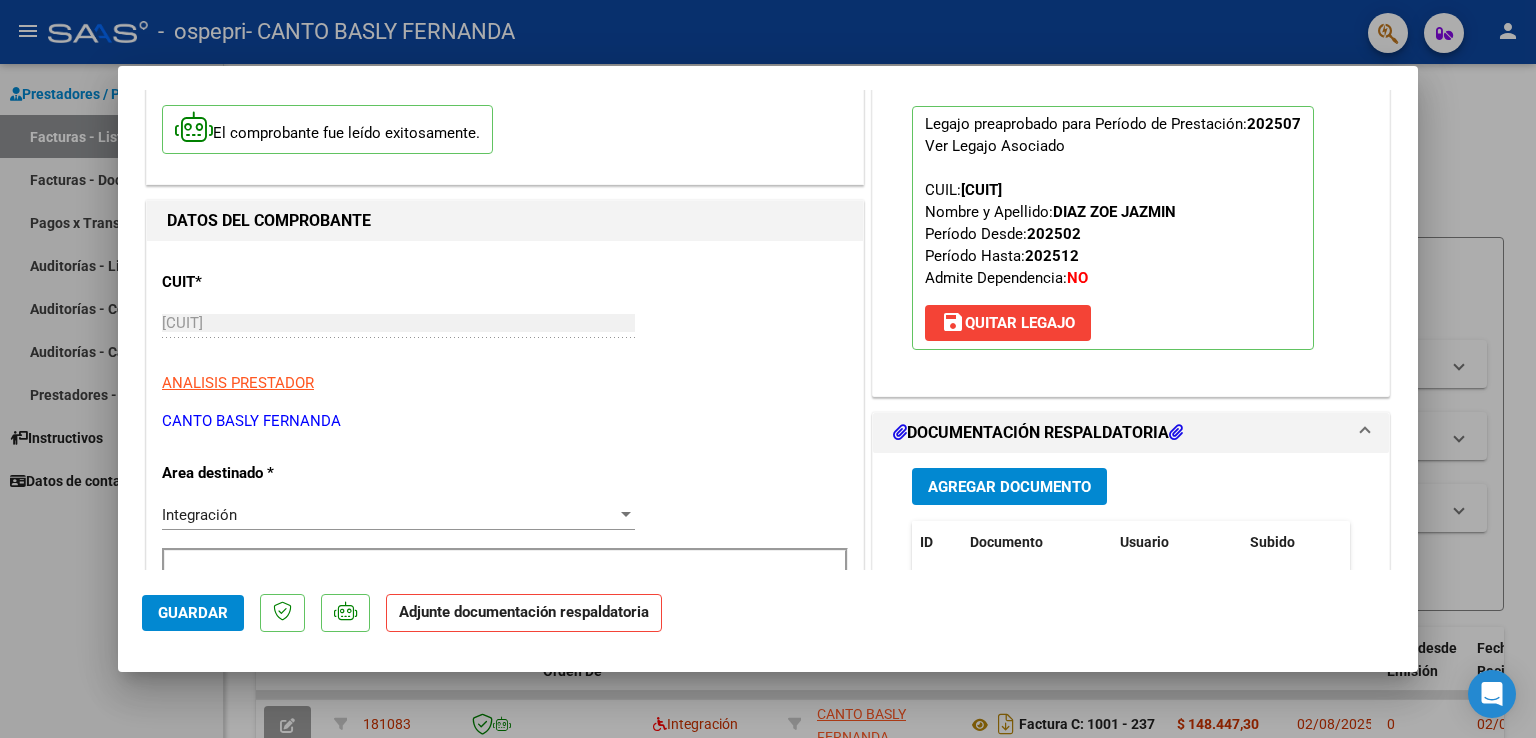 scroll, scrollTop: 0, scrollLeft: 0, axis: both 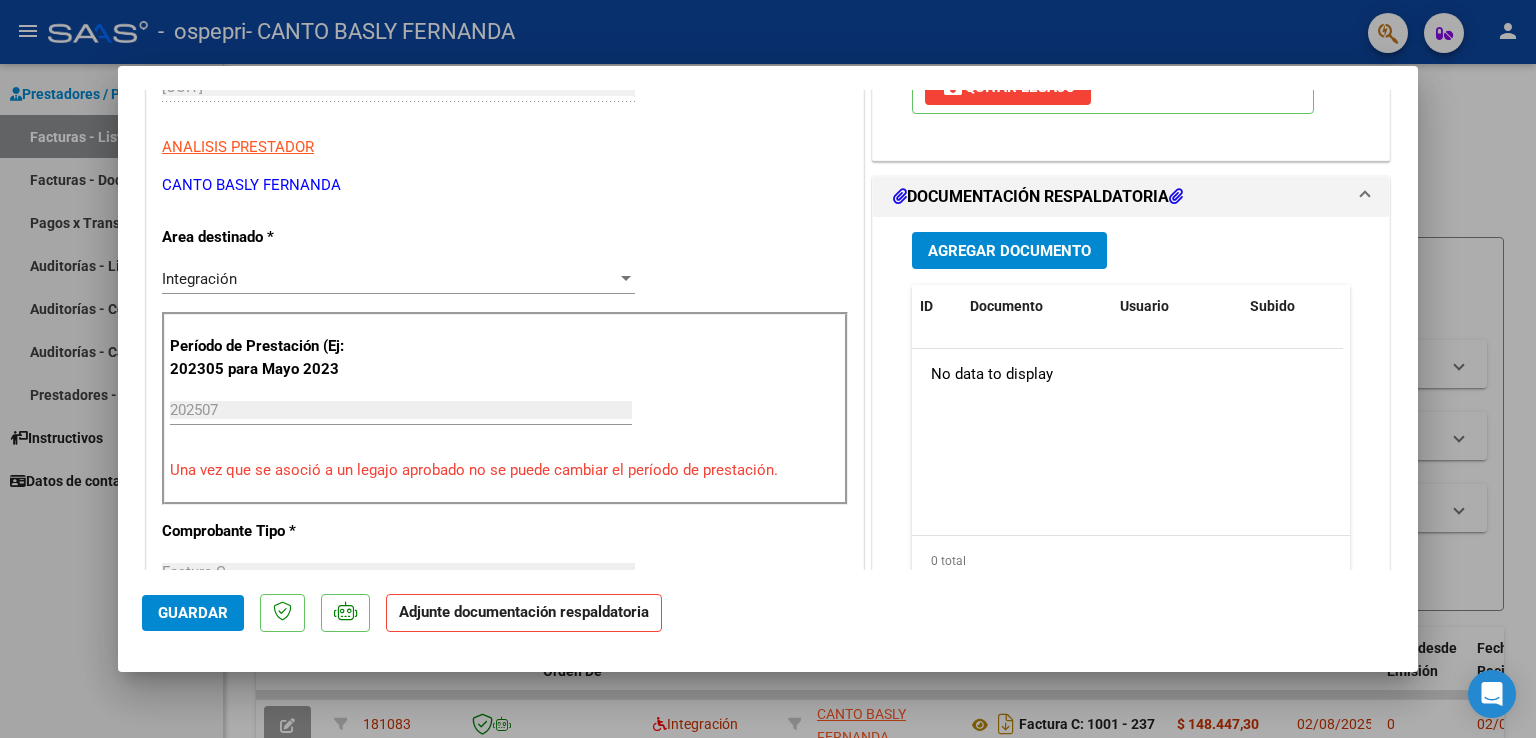 click on "Agregar Documento" at bounding box center (1009, 250) 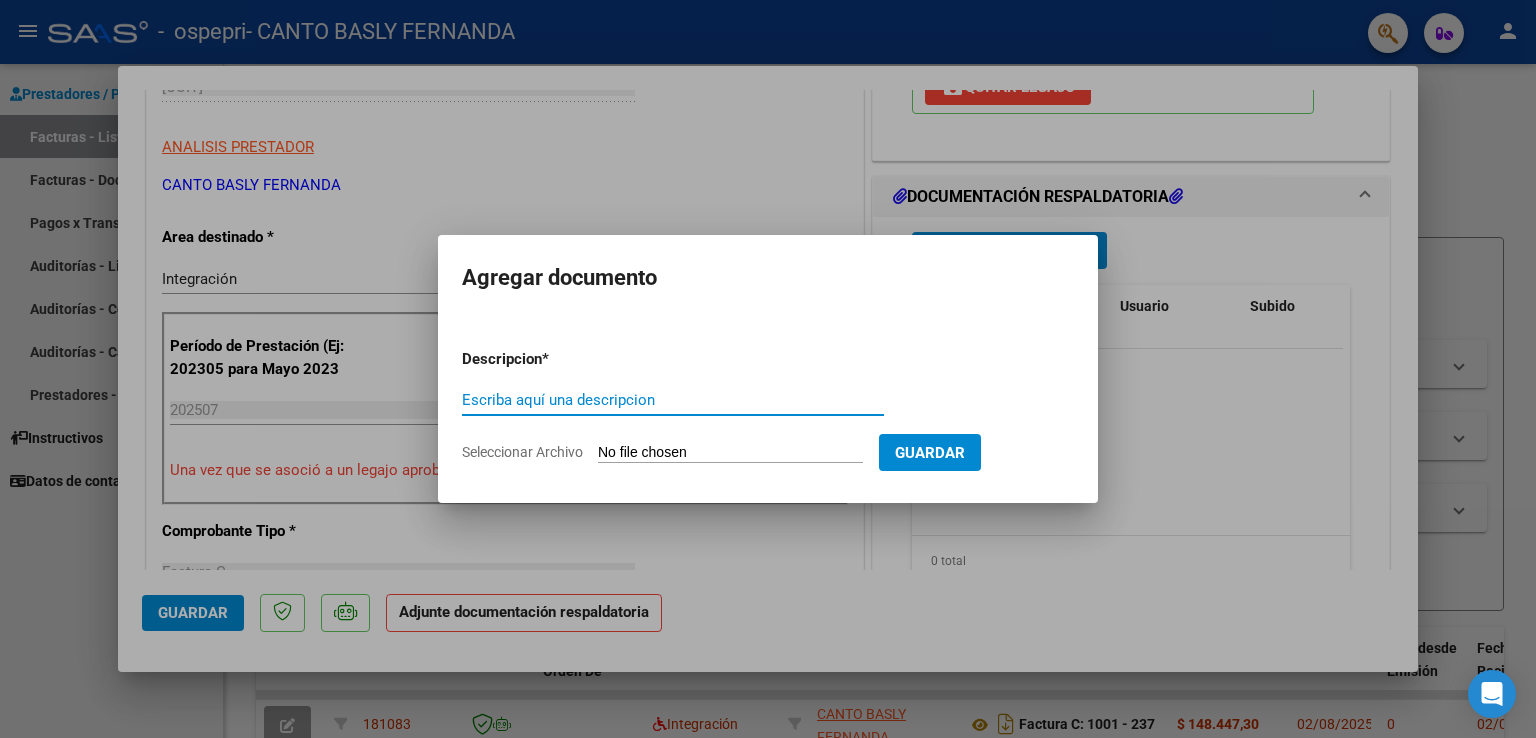 click on "Escriba aquí una descripcion" at bounding box center (673, 400) 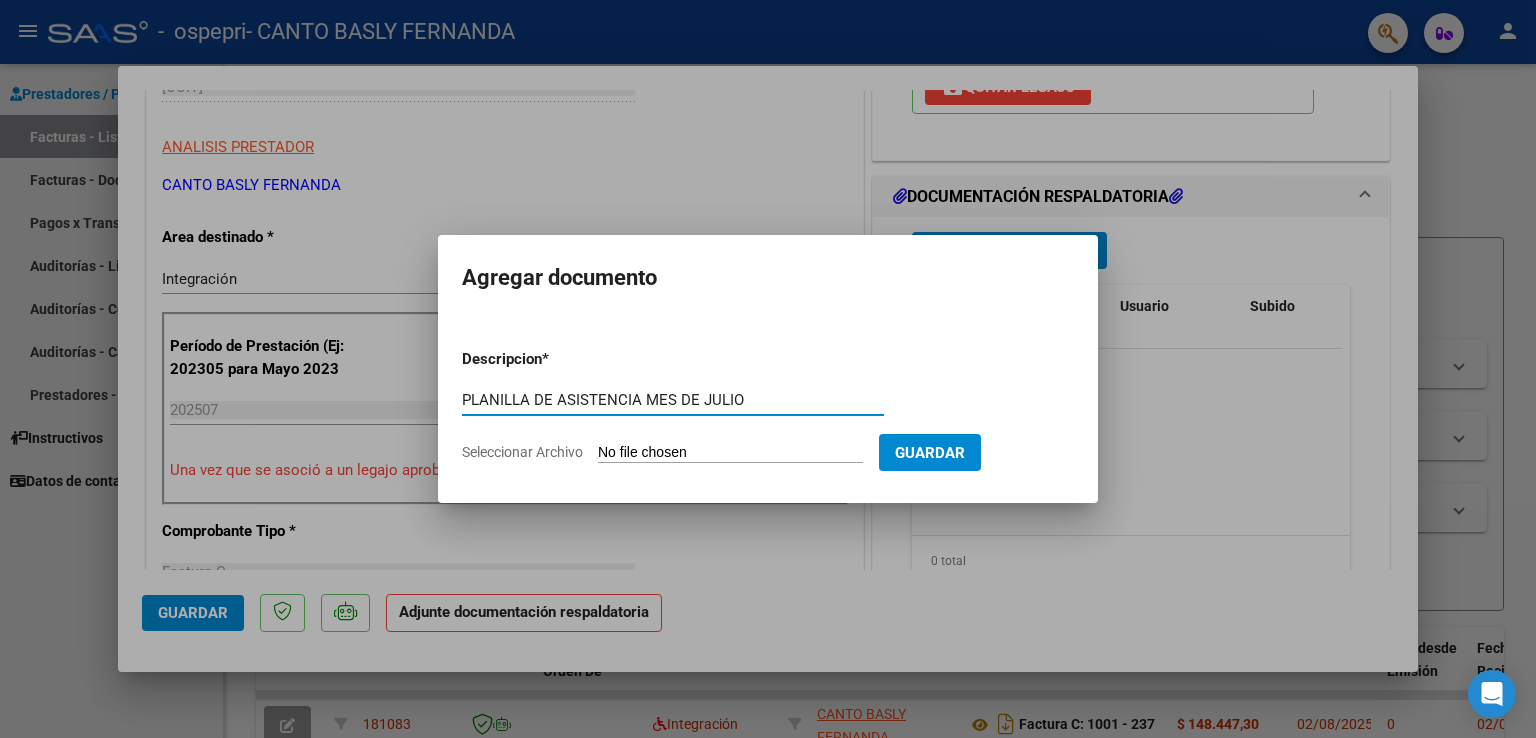 type on "PLANILLA DE ASISTENCIA MES DE JULIO" 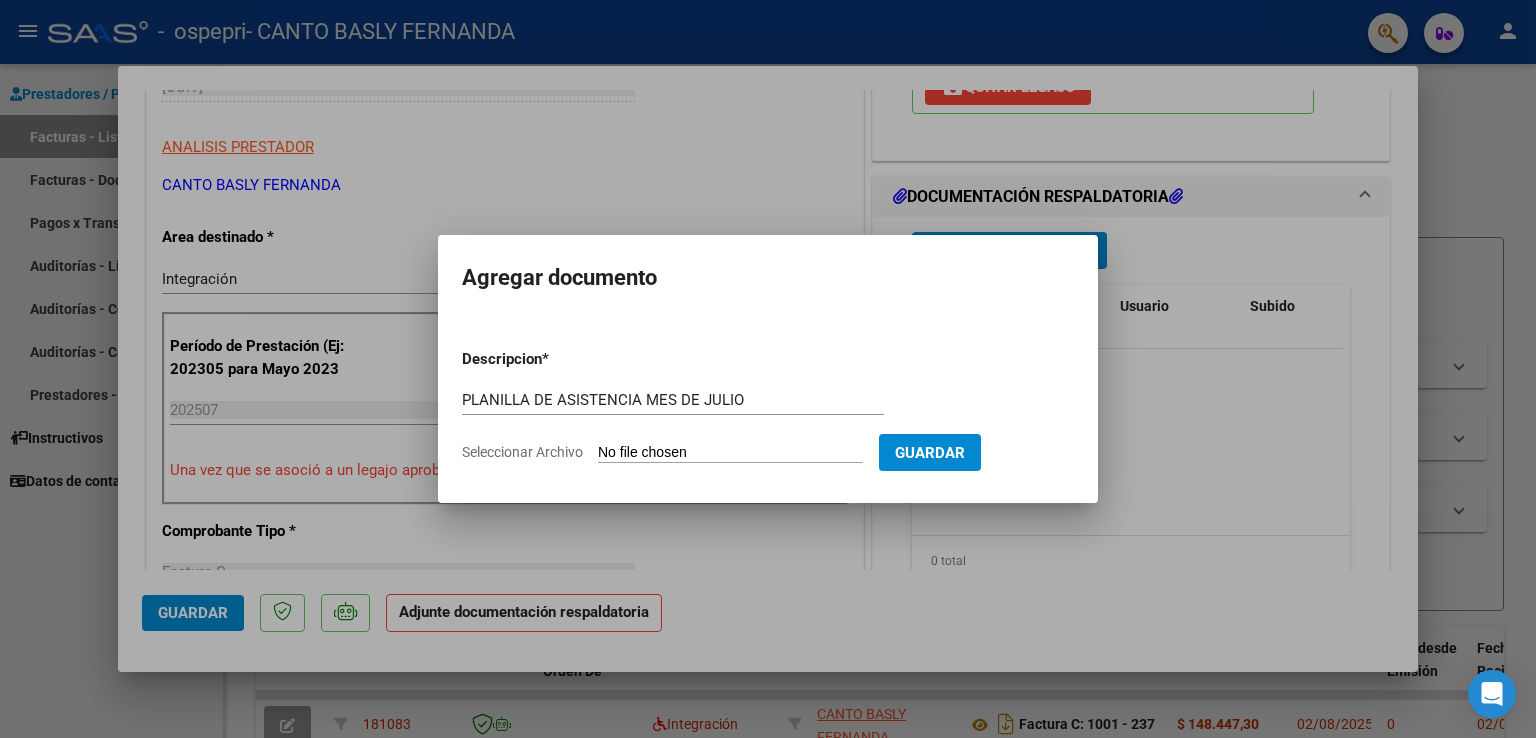 type on "C:\fakepath\[NAME].pdf" 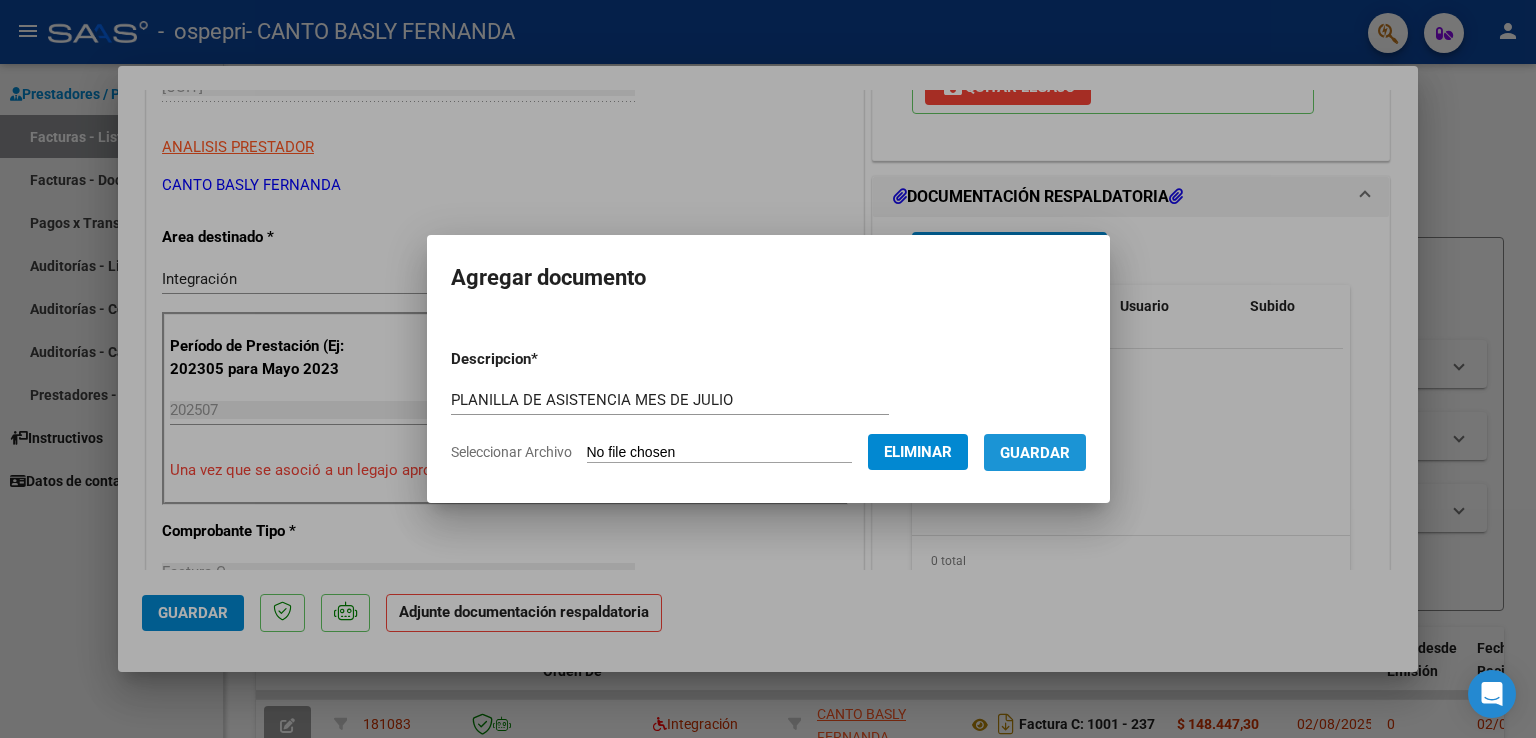 click on "Guardar" at bounding box center (1035, 453) 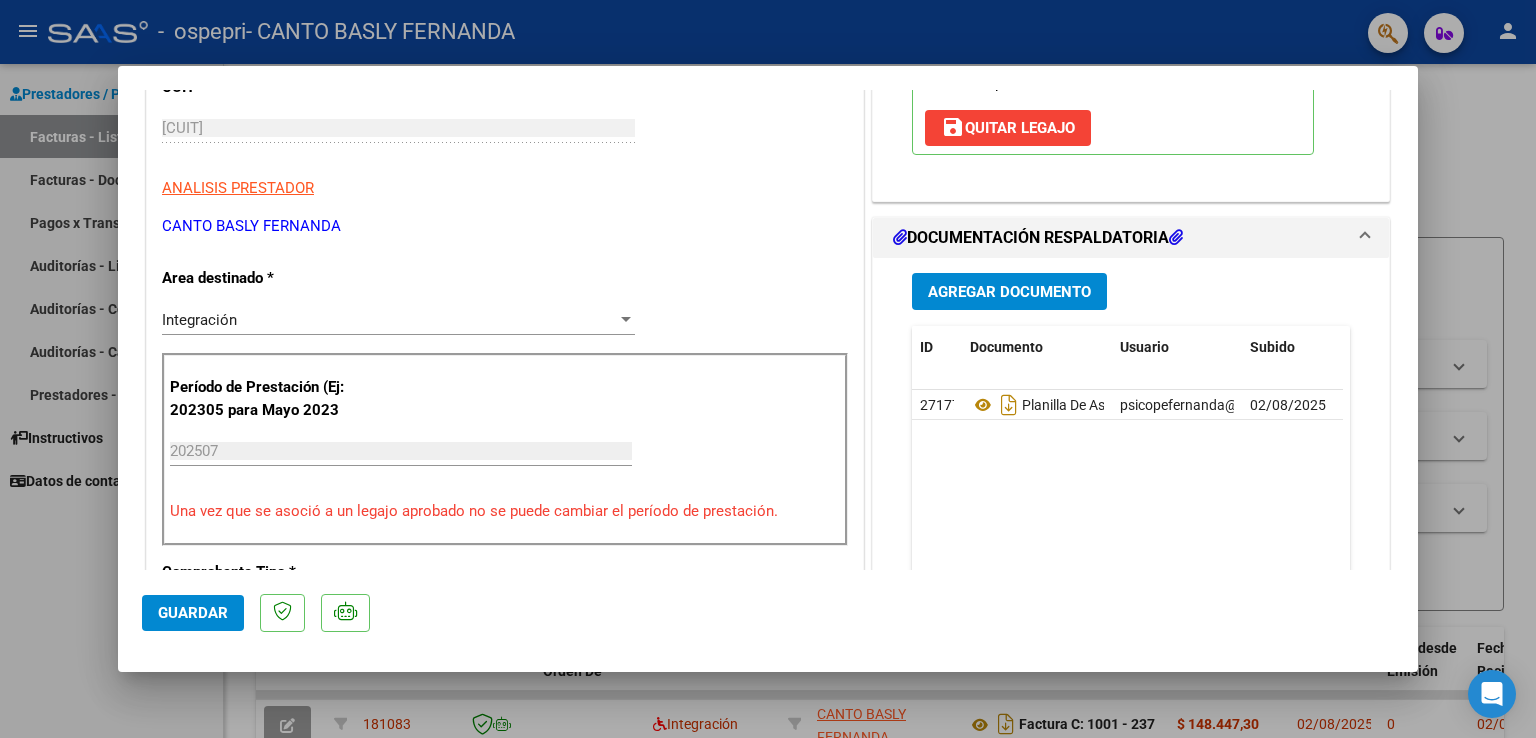scroll, scrollTop: 361, scrollLeft: 0, axis: vertical 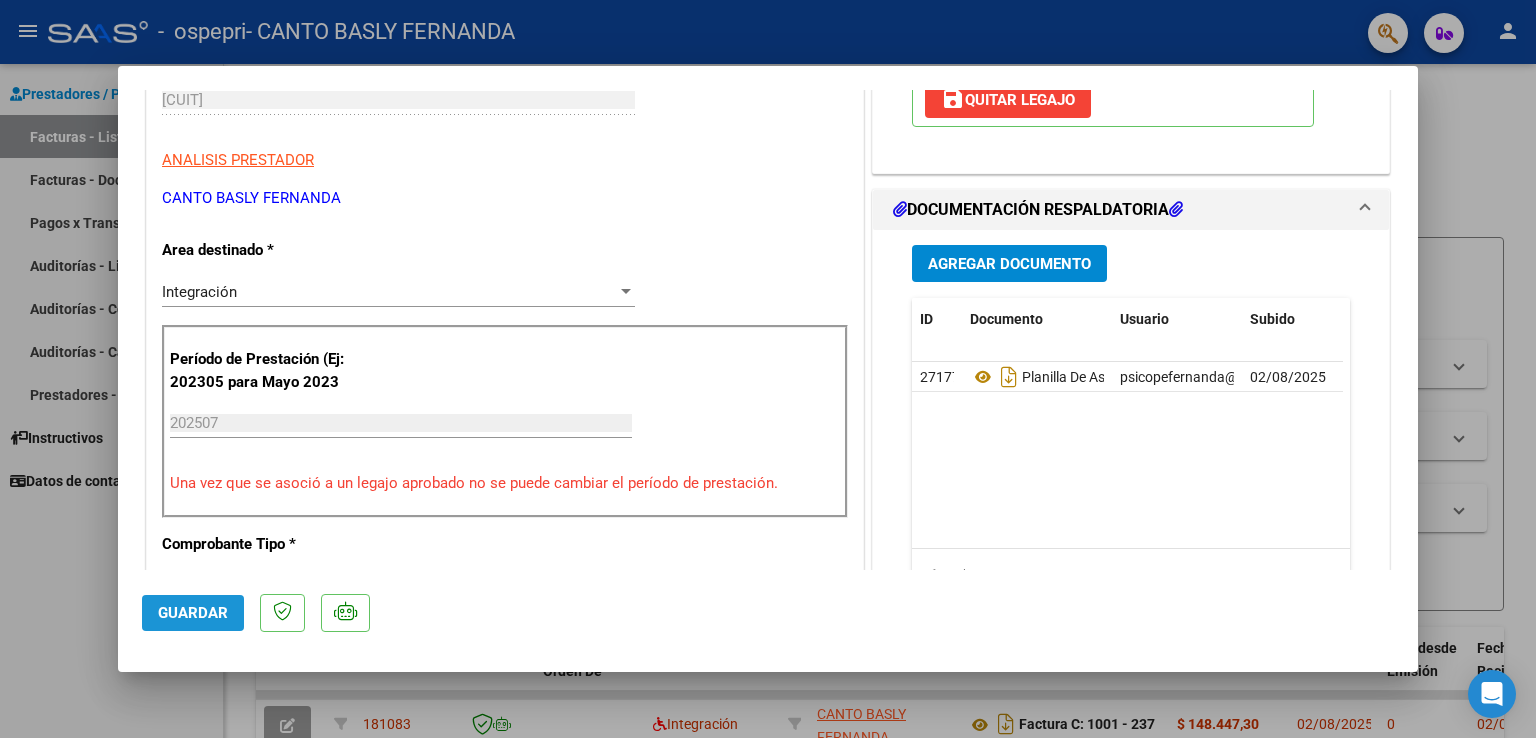 click on "Guardar" 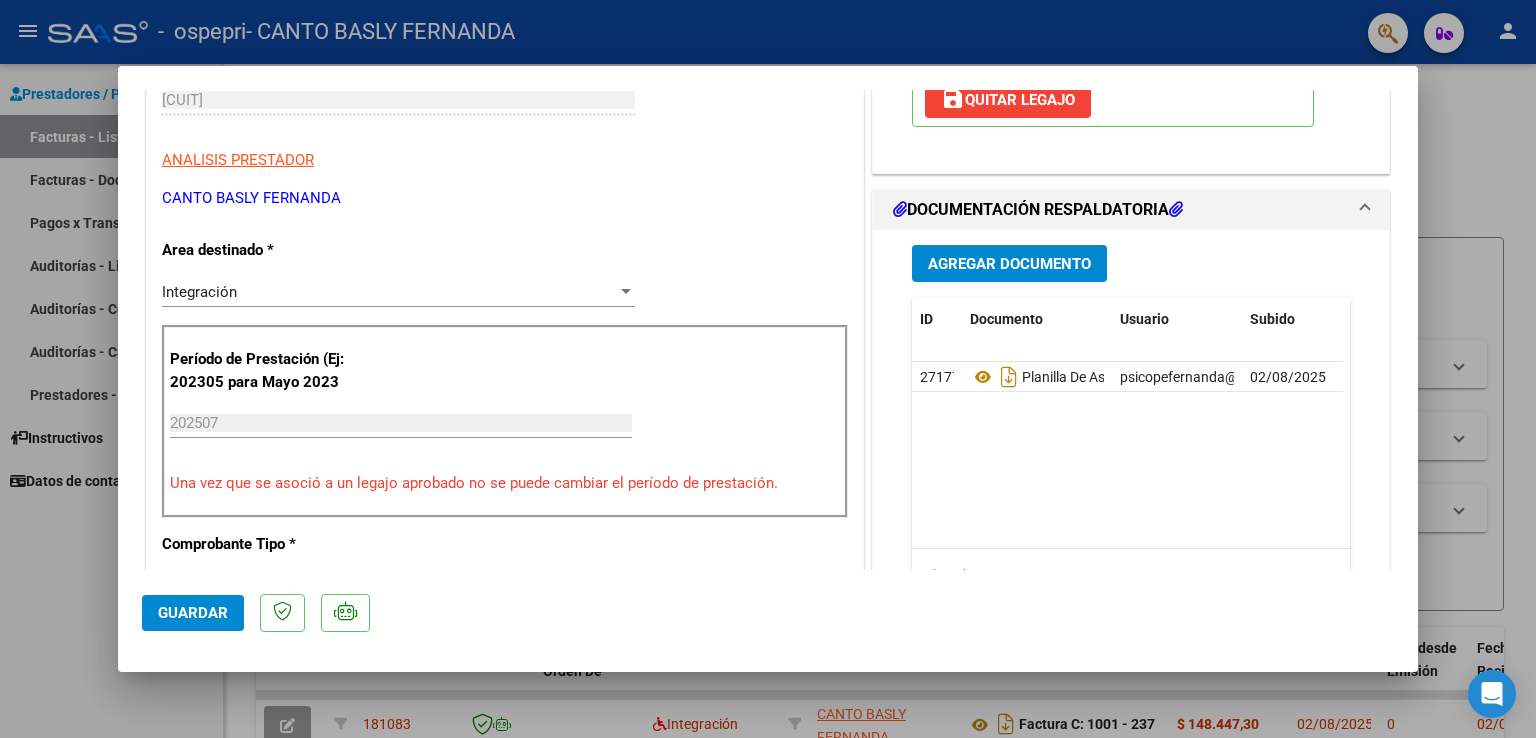 click on "Guardar" 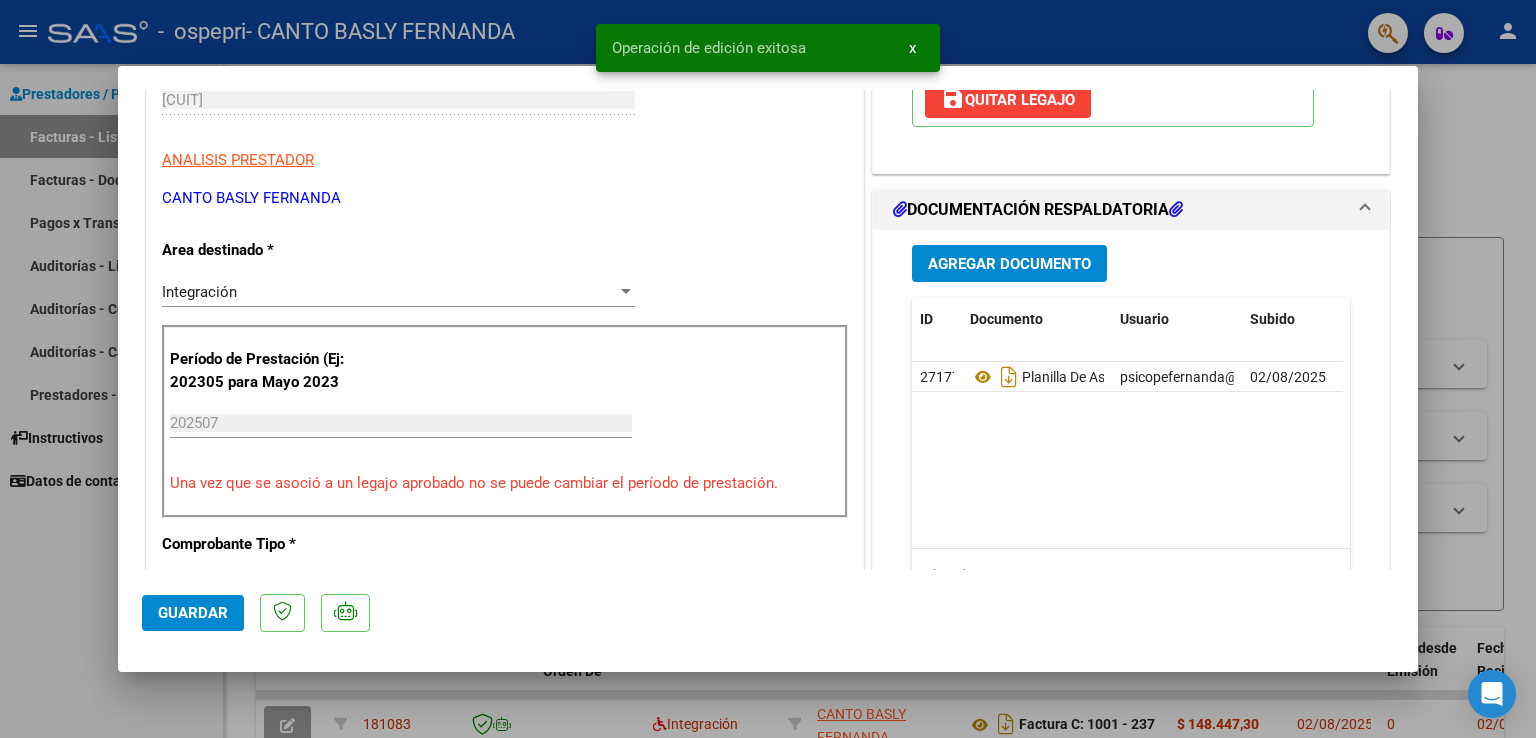 click at bounding box center (768, 369) 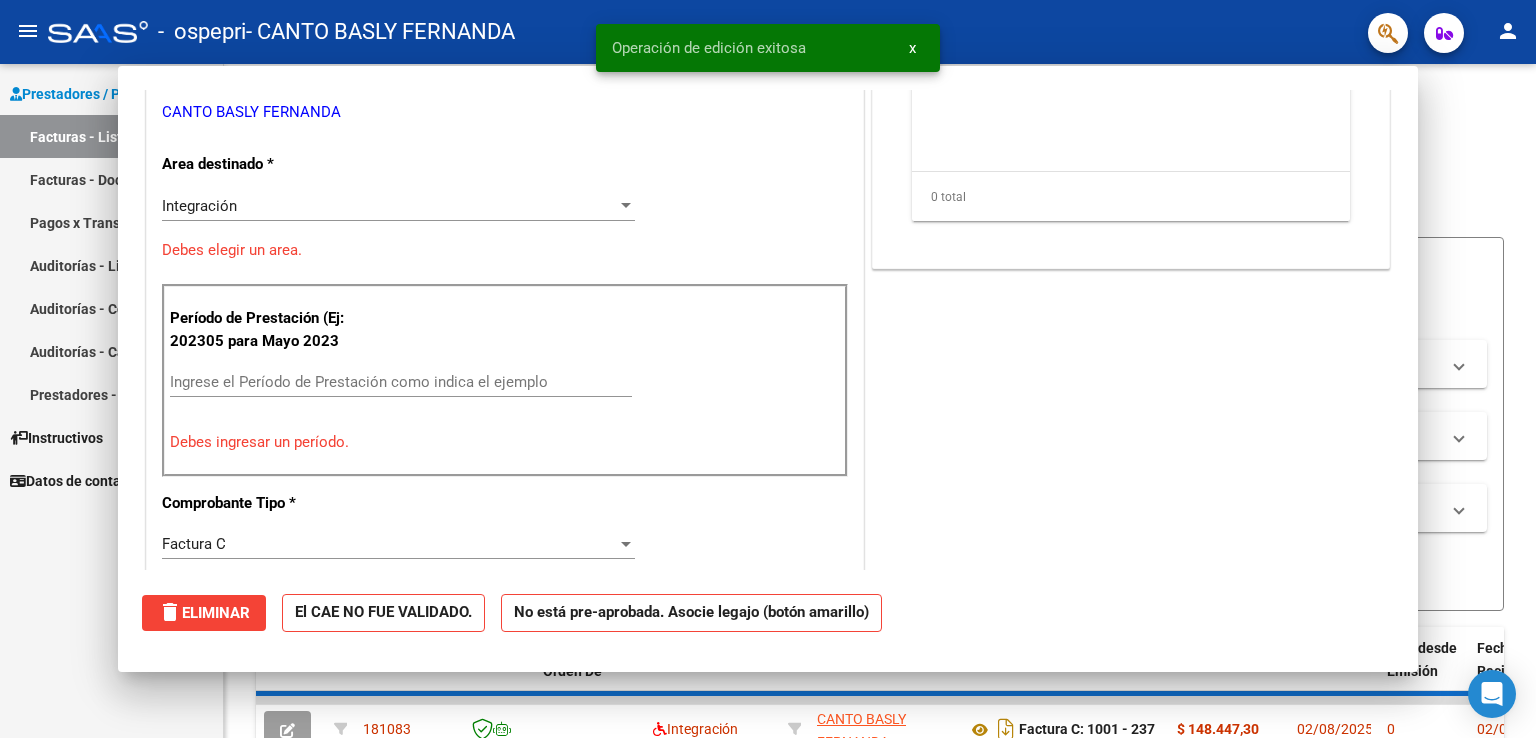 scroll, scrollTop: 0, scrollLeft: 0, axis: both 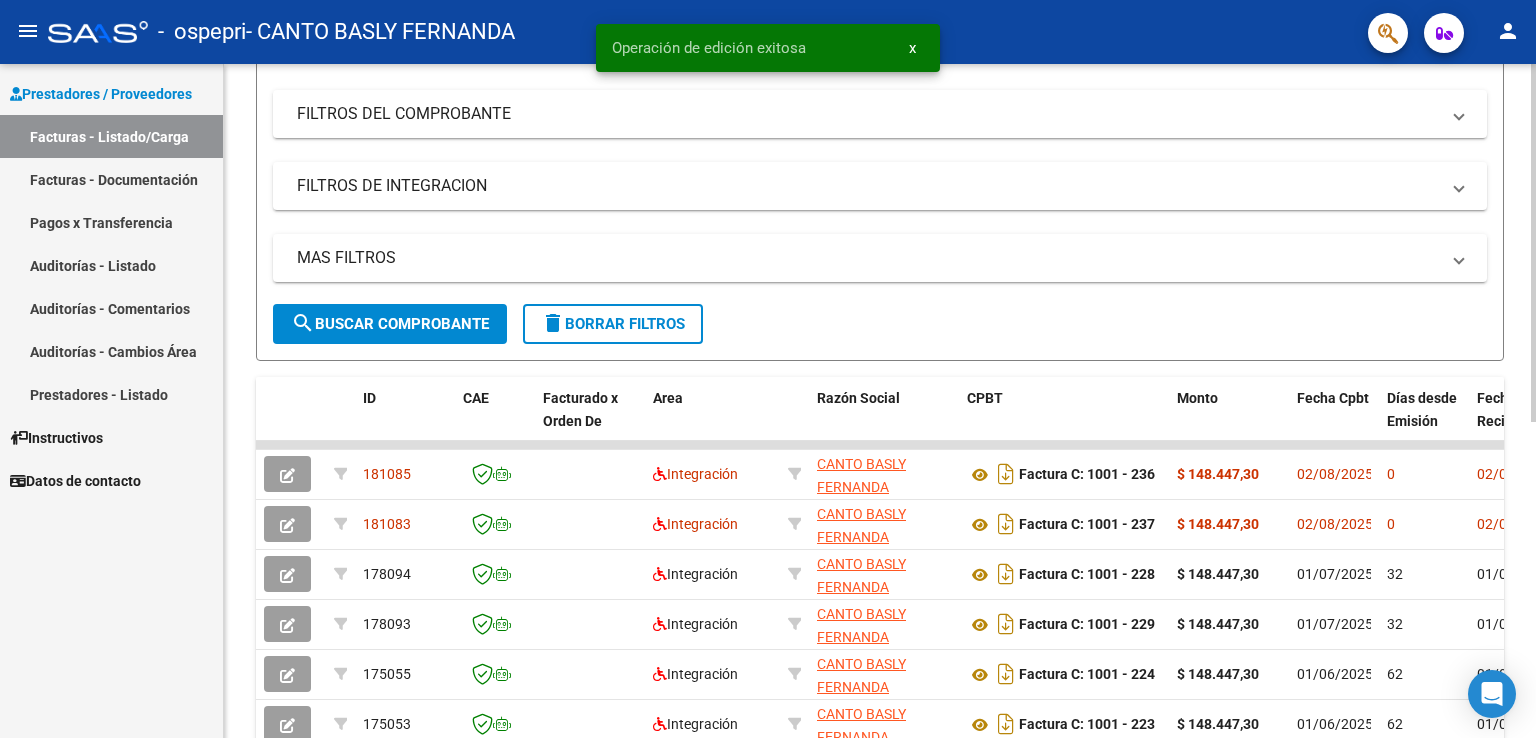 click 